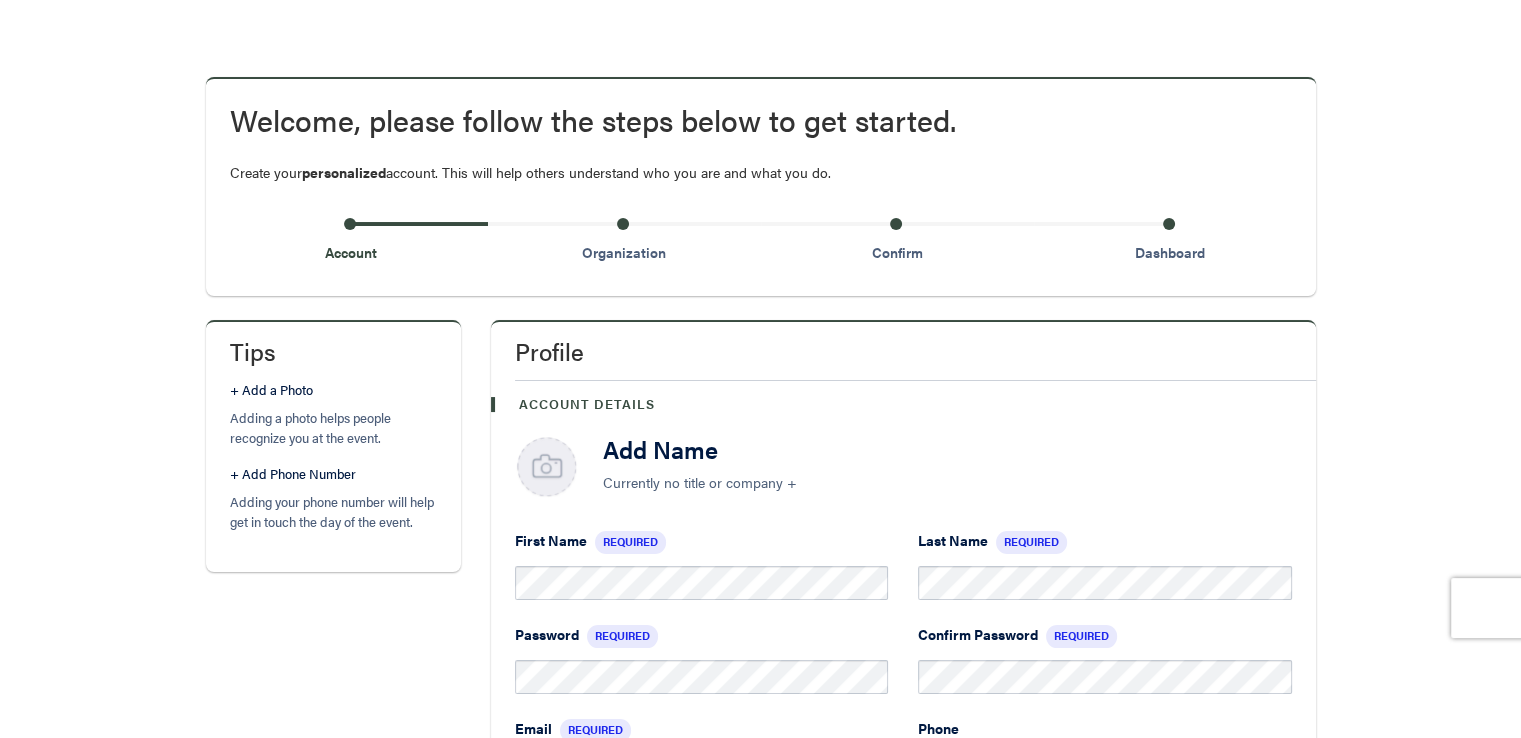 scroll, scrollTop: 400, scrollLeft: 0, axis: vertical 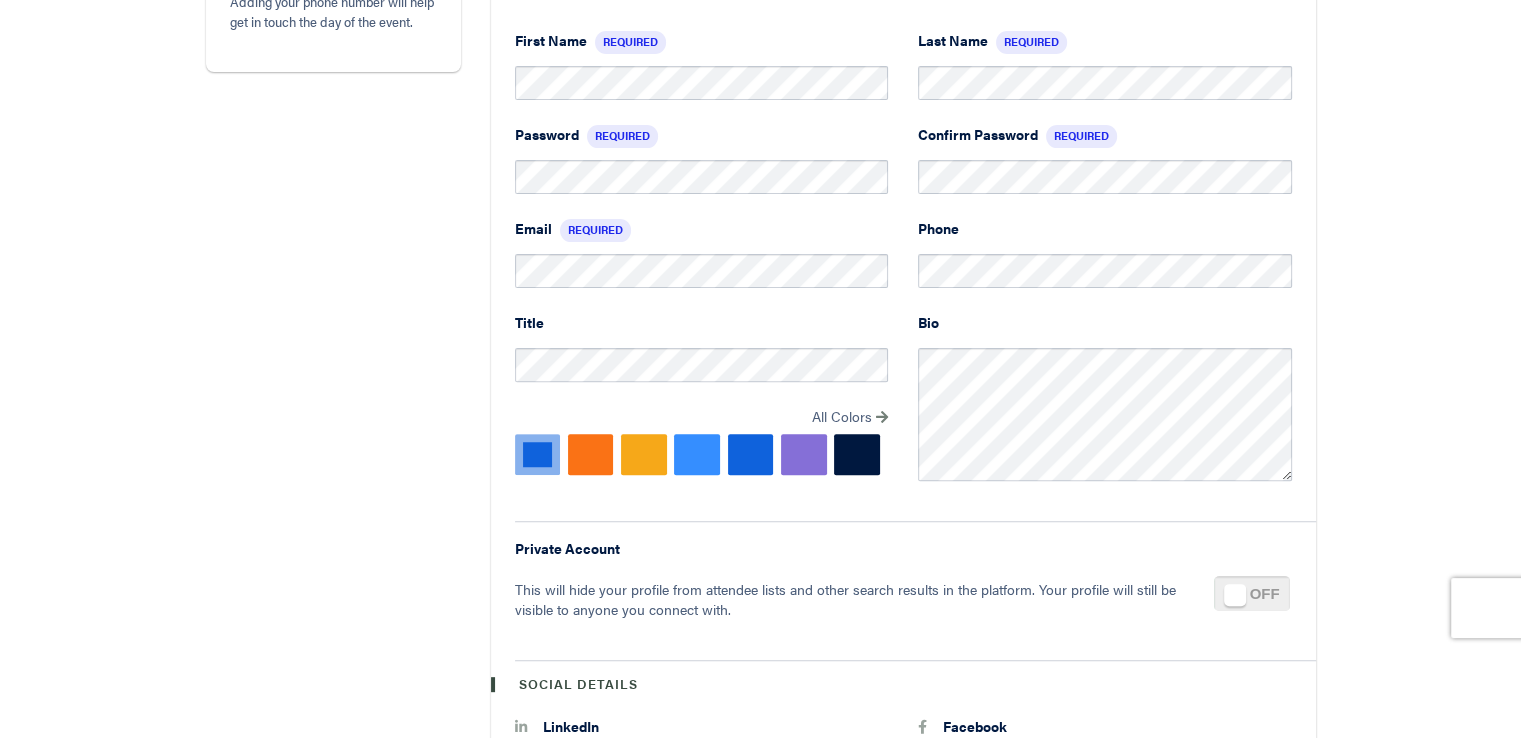 click at bounding box center [591, 454] 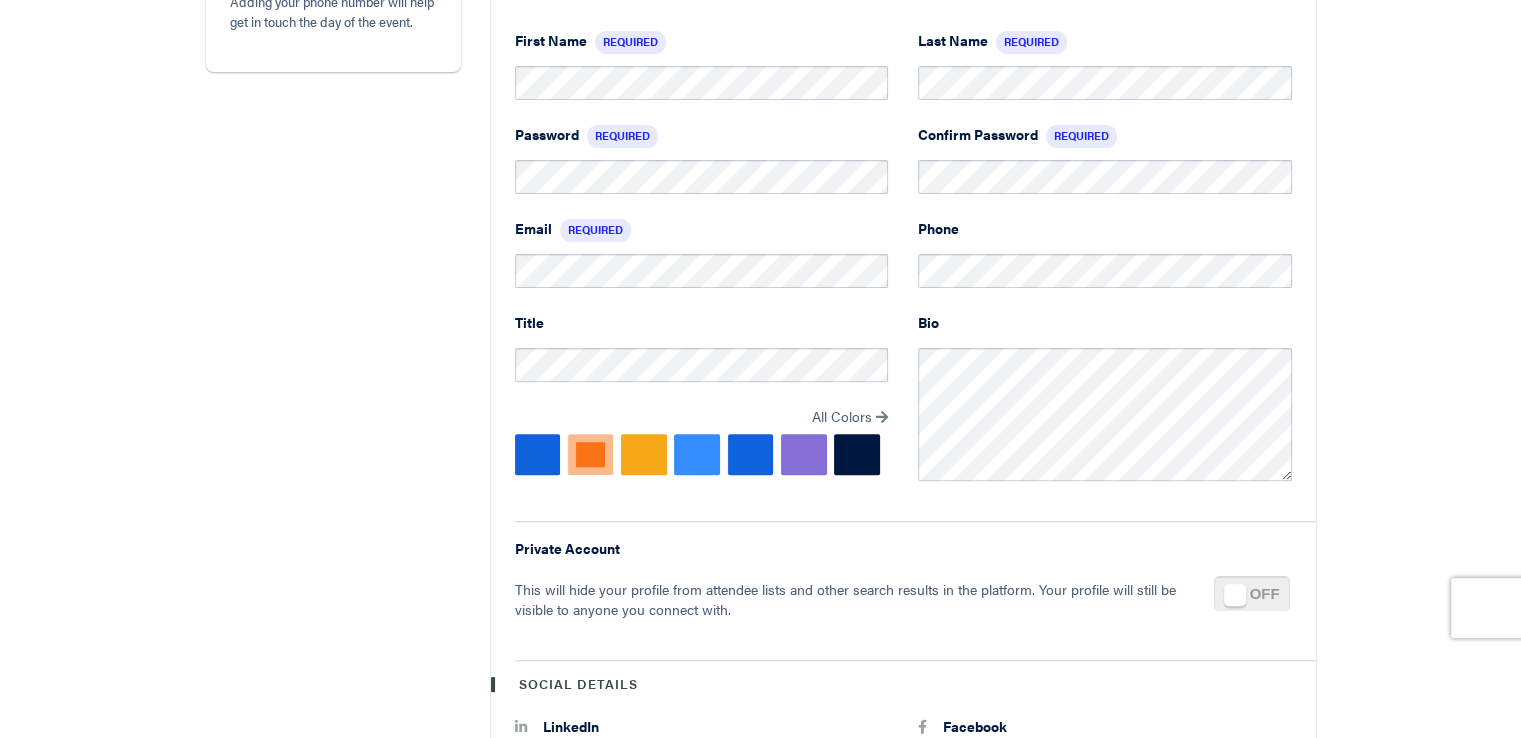click at bounding box center (538, 454) 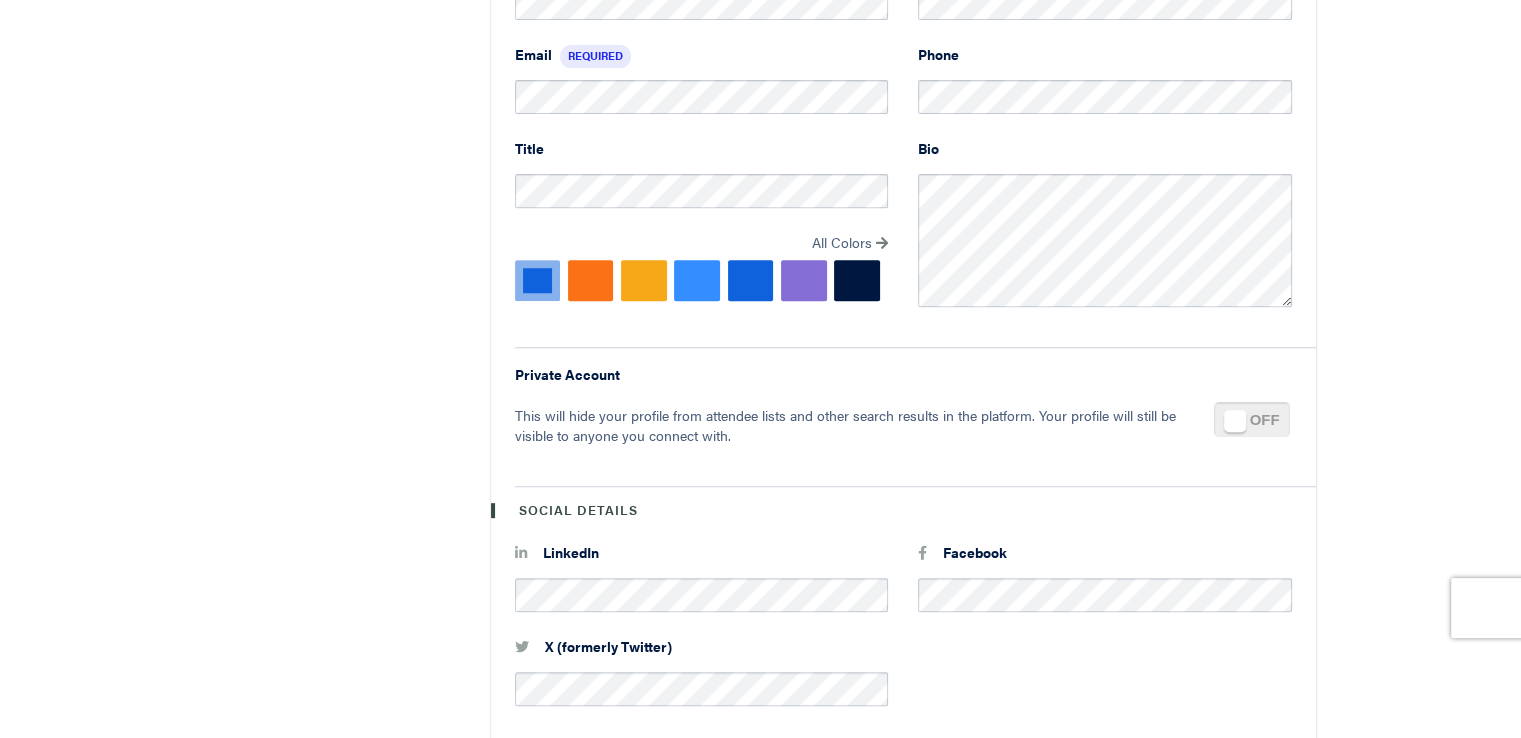 scroll, scrollTop: 800, scrollLeft: 0, axis: vertical 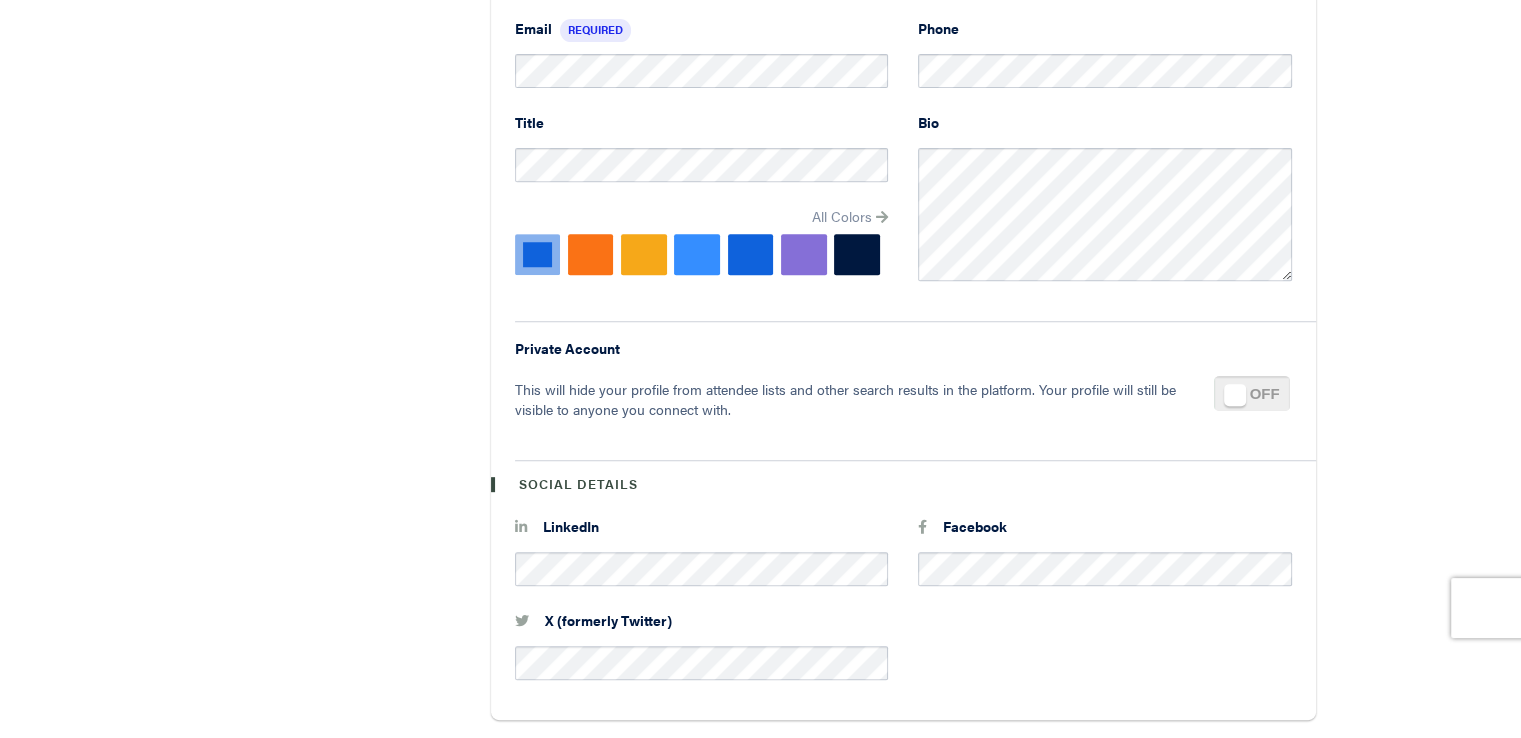 click on "All Colors" at bounding box center [842, 216] 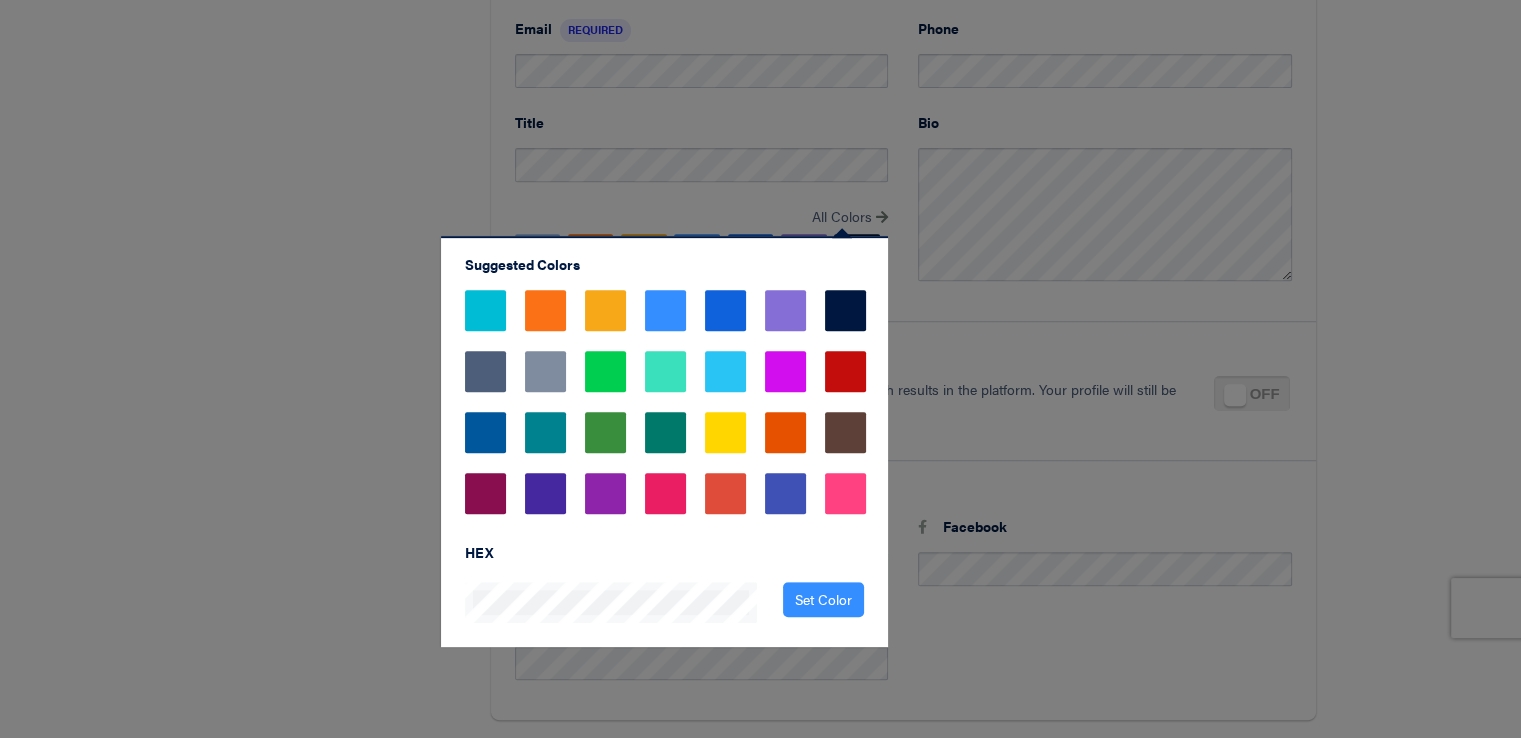 click on "Suggested Colors
HEX
Set Color" at bounding box center [664, 441] 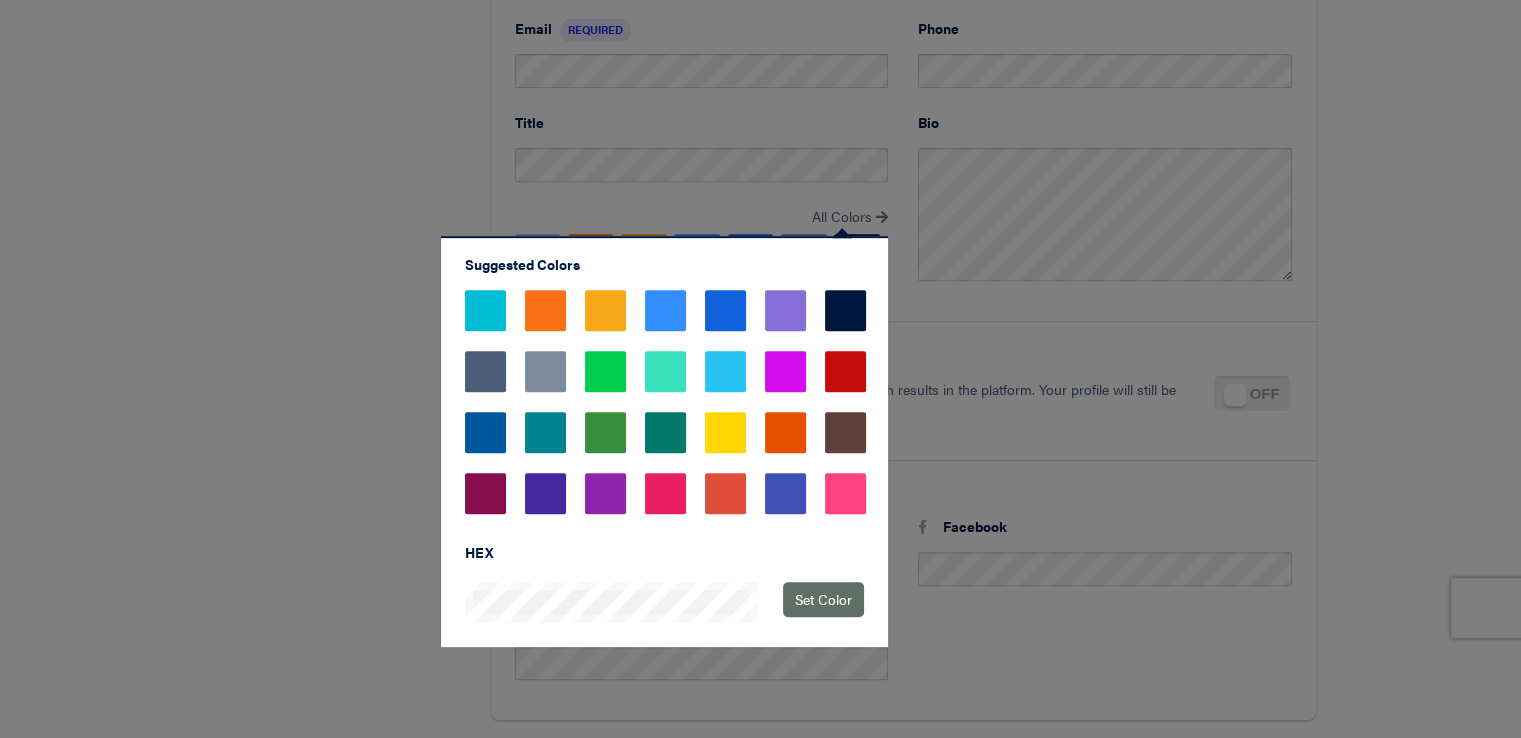 click on "Set Color" at bounding box center [823, 599] 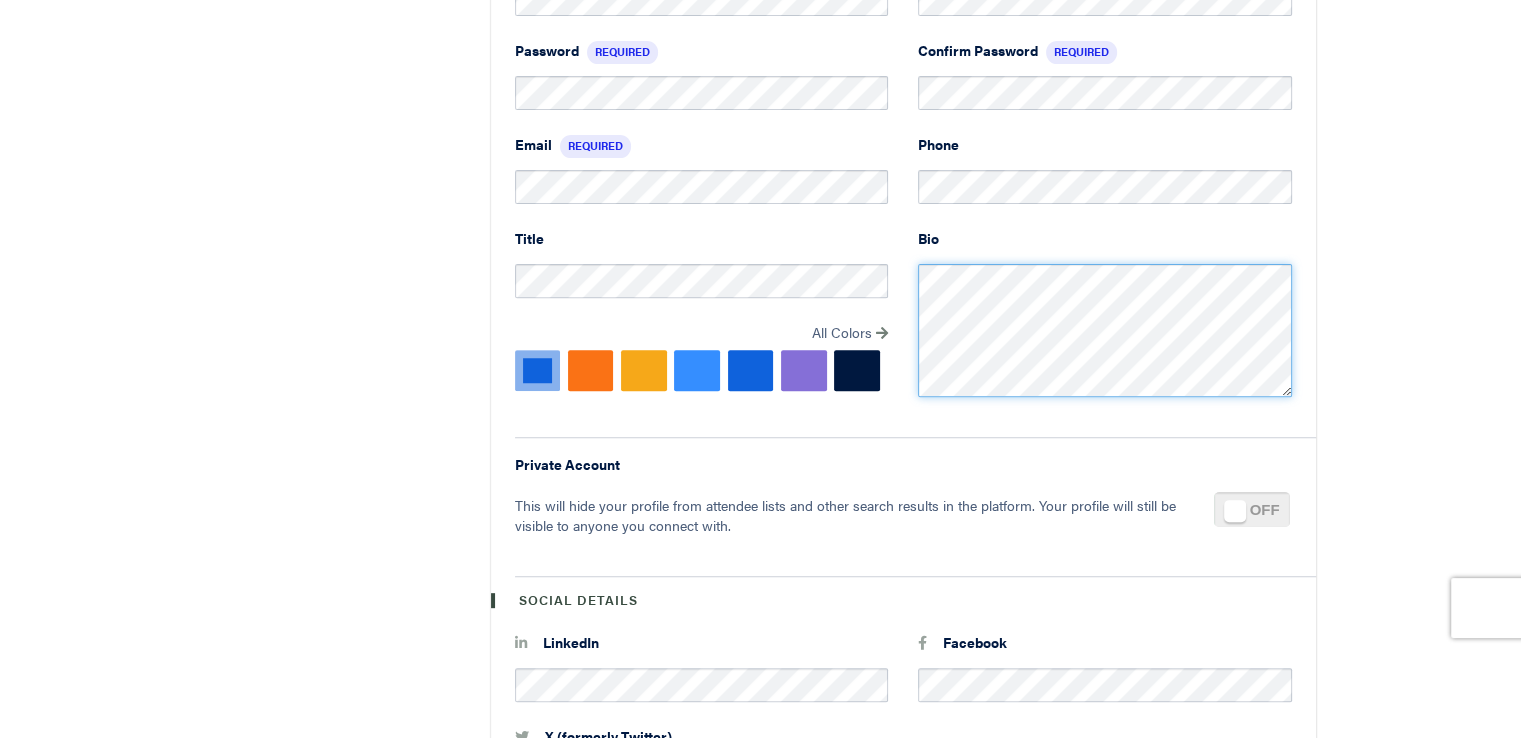 scroll, scrollTop: 700, scrollLeft: 0, axis: vertical 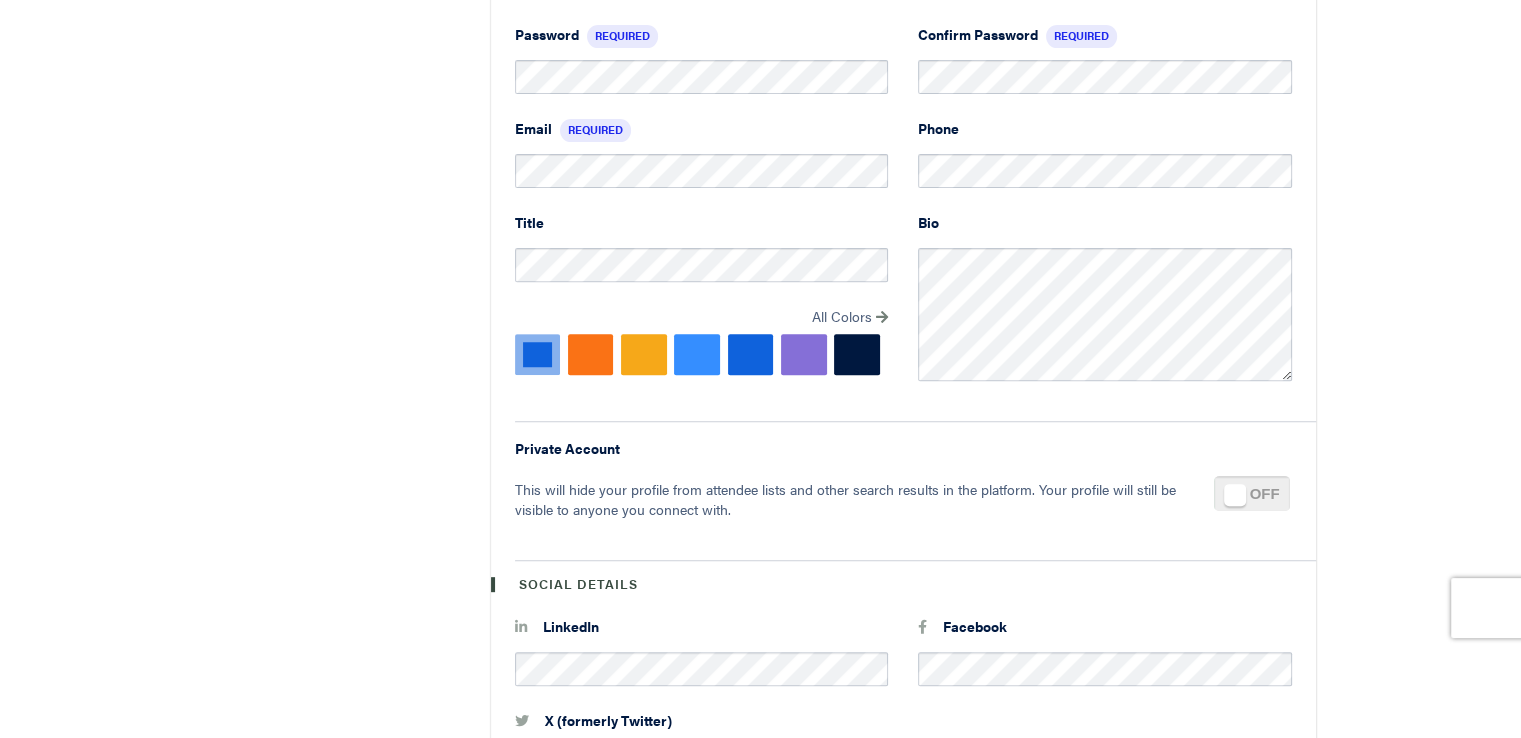 click at bounding box center (591, 354) 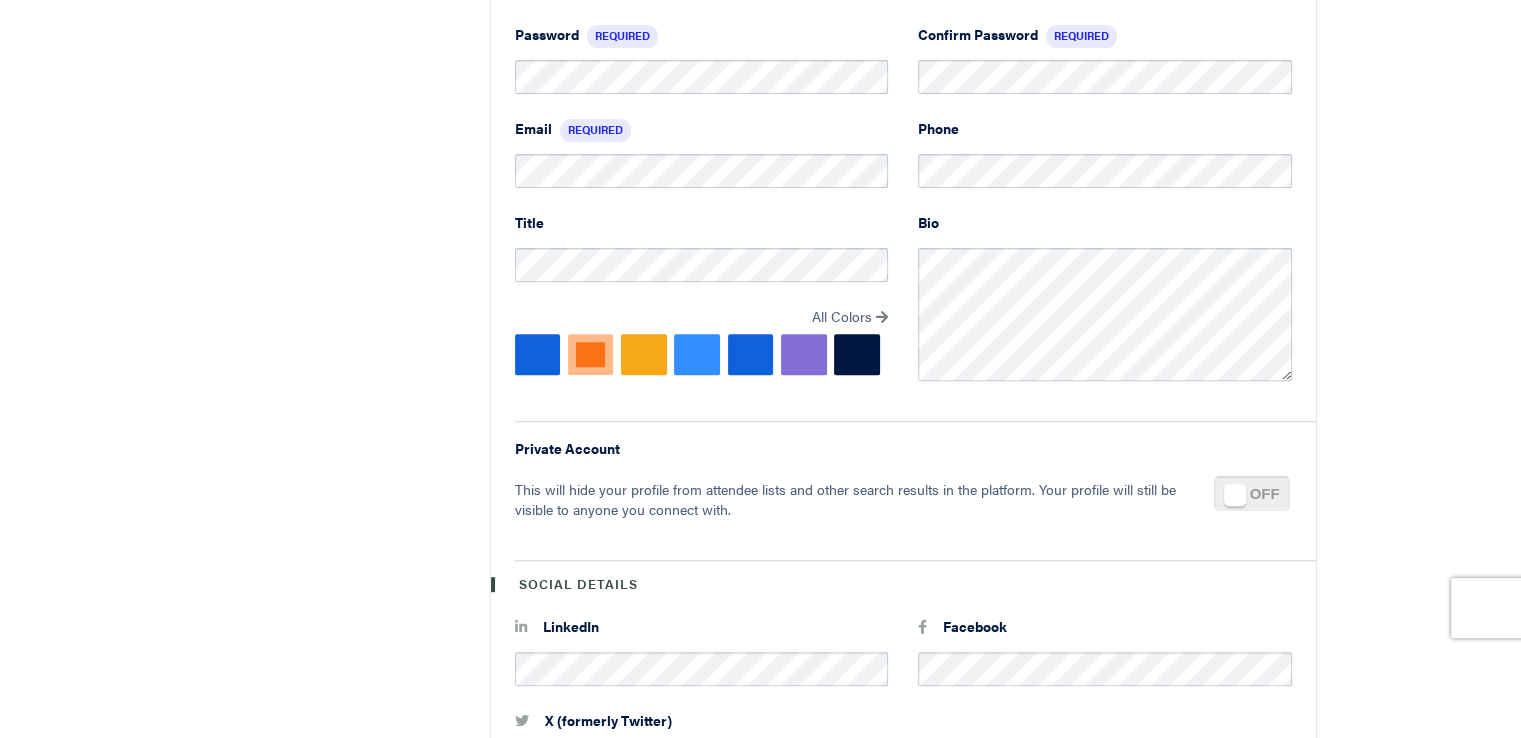 click at bounding box center (644, 354) 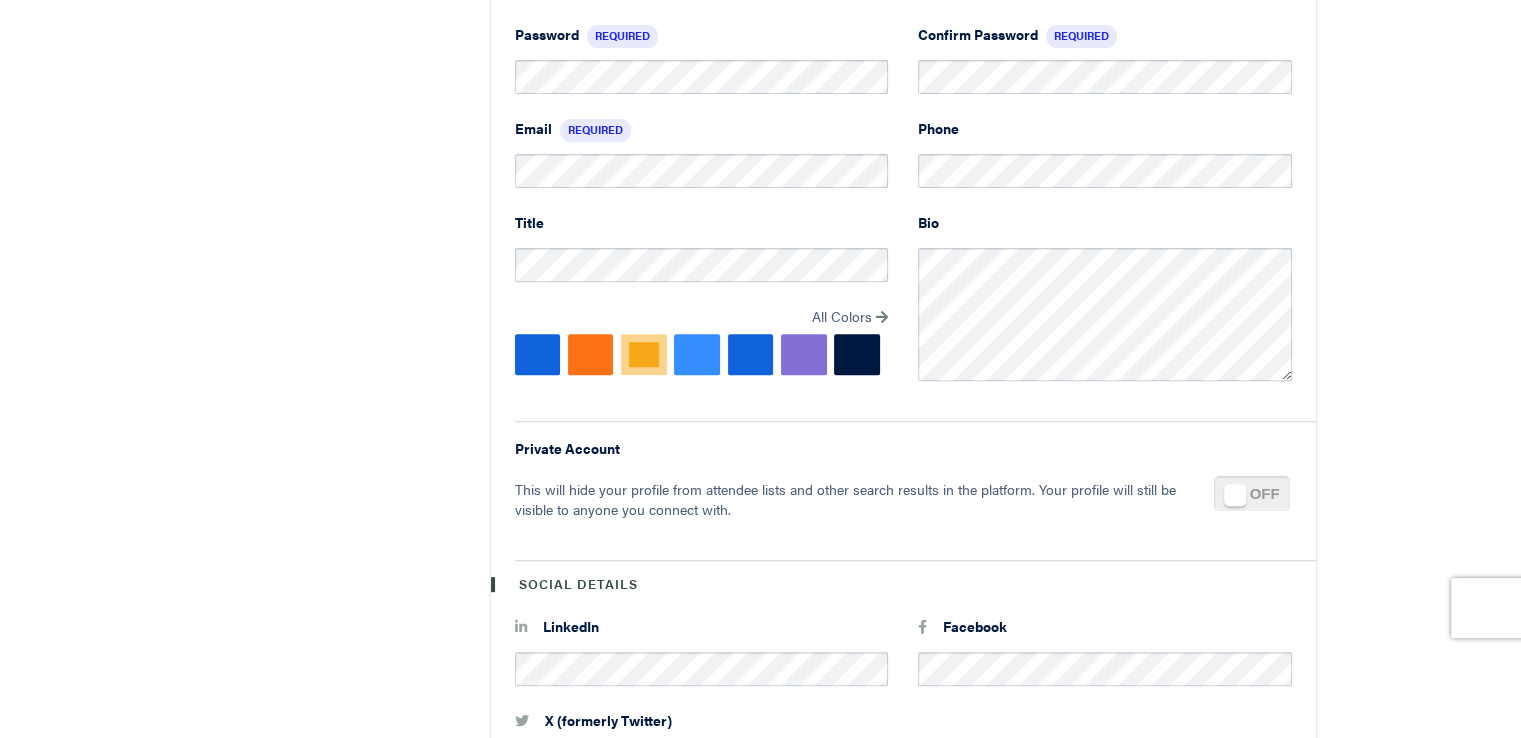 click at bounding box center (751, 354) 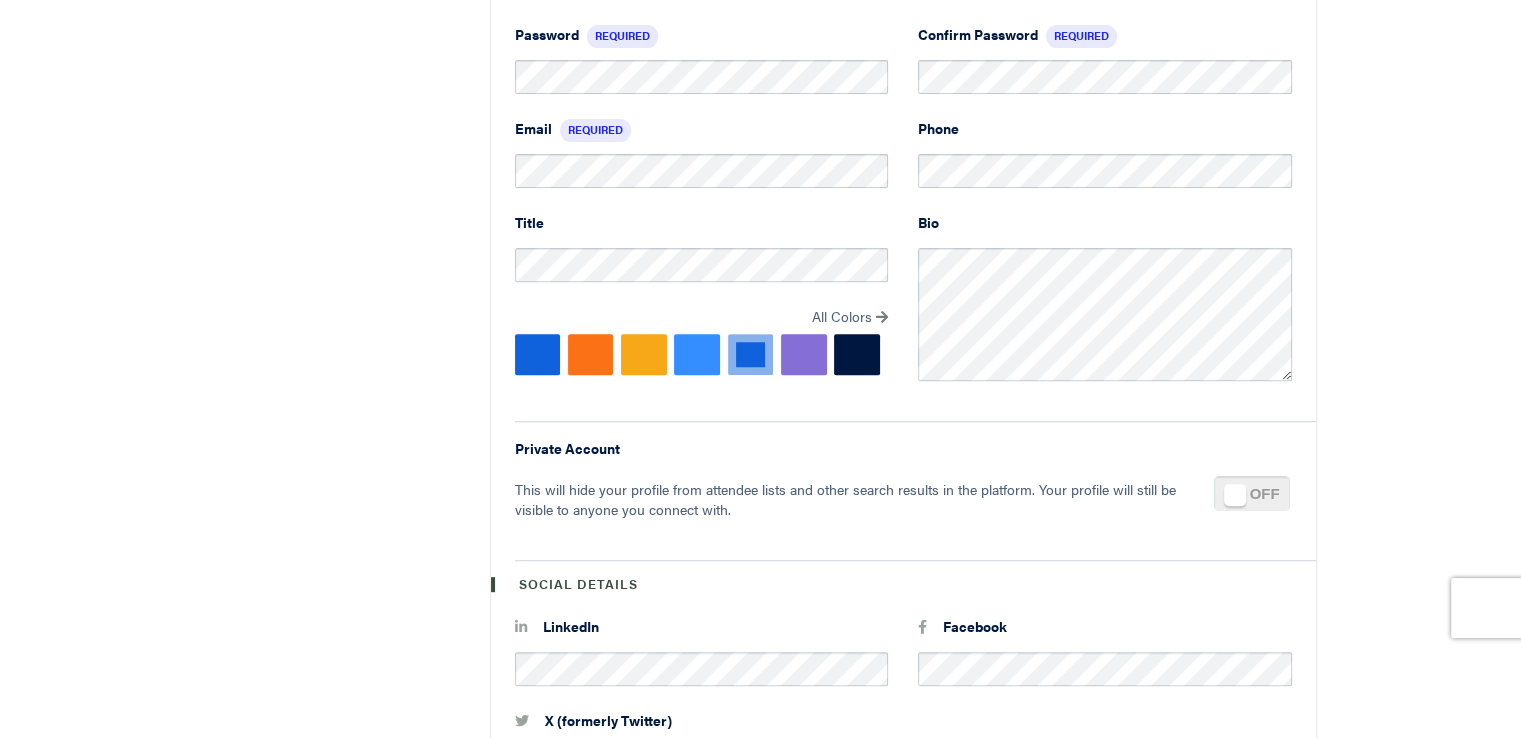 click at bounding box center [804, 354] 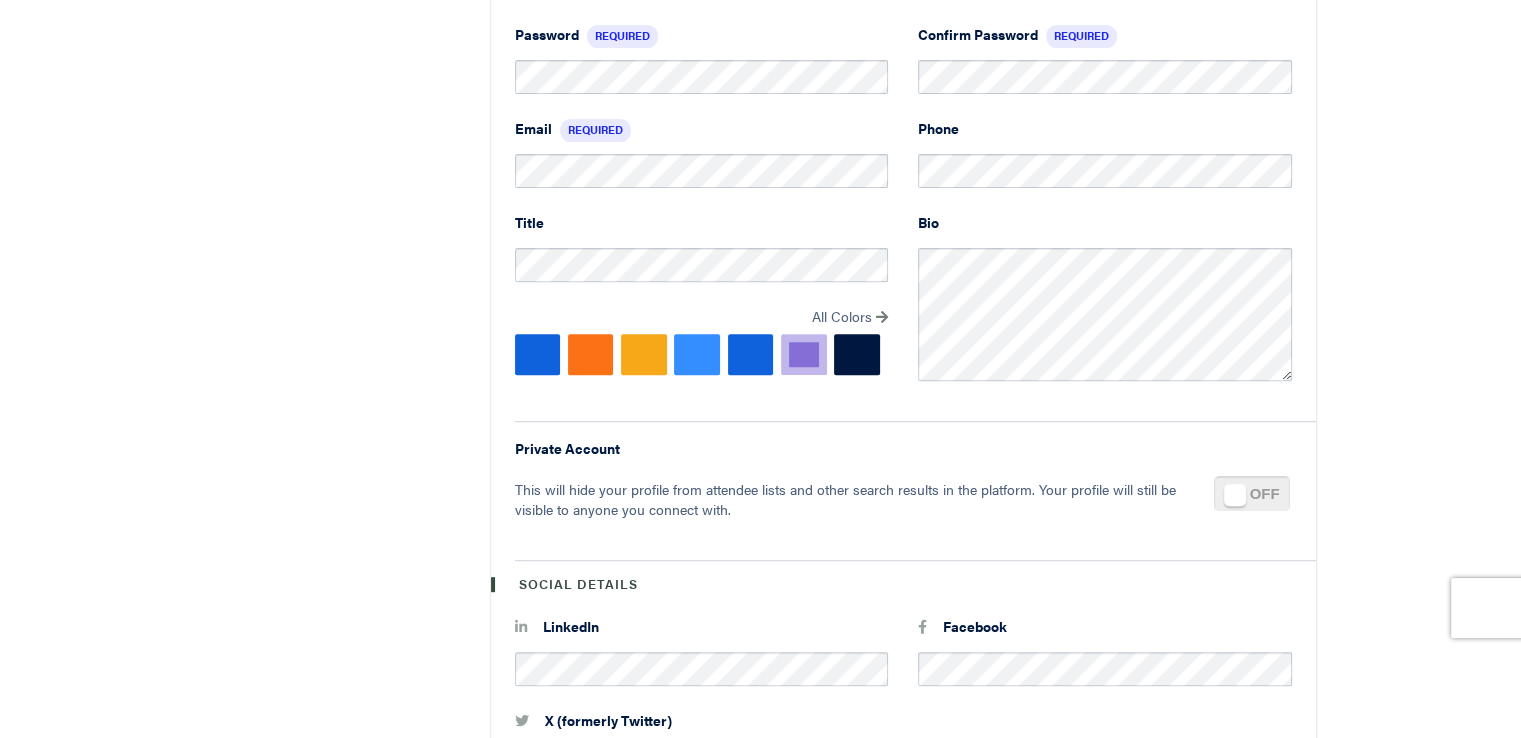 click at bounding box center [857, 354] 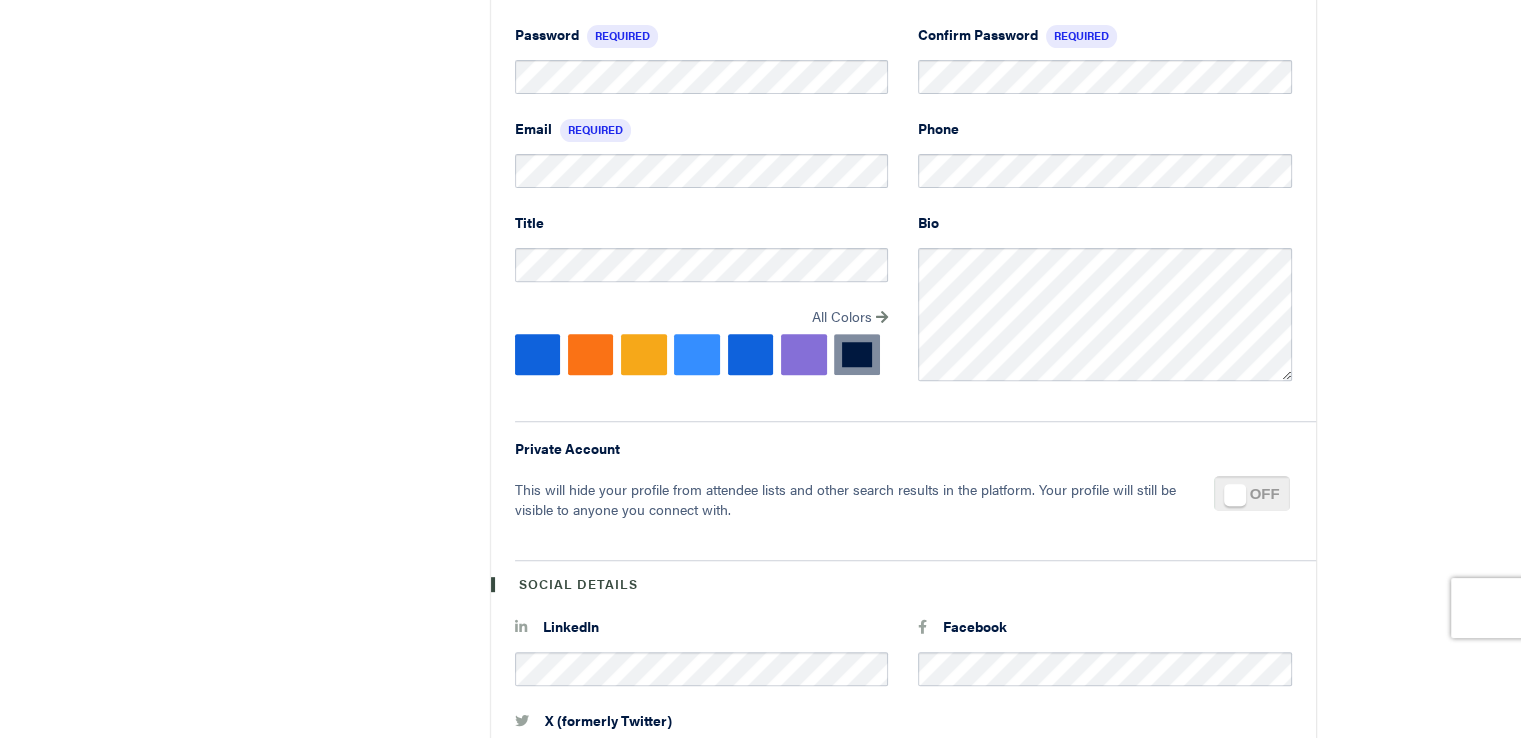 click at bounding box center [857, 354] 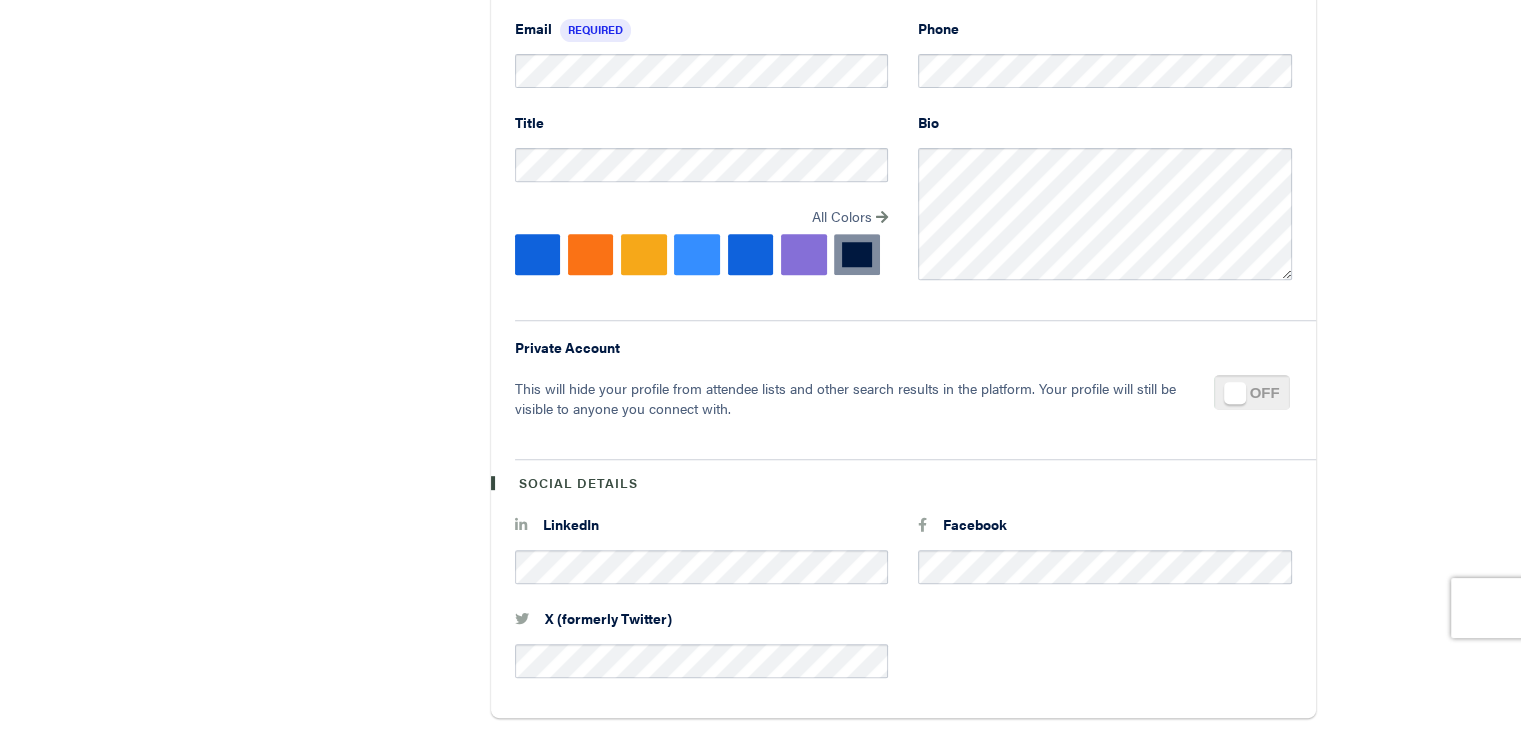 scroll, scrollTop: 900, scrollLeft: 0, axis: vertical 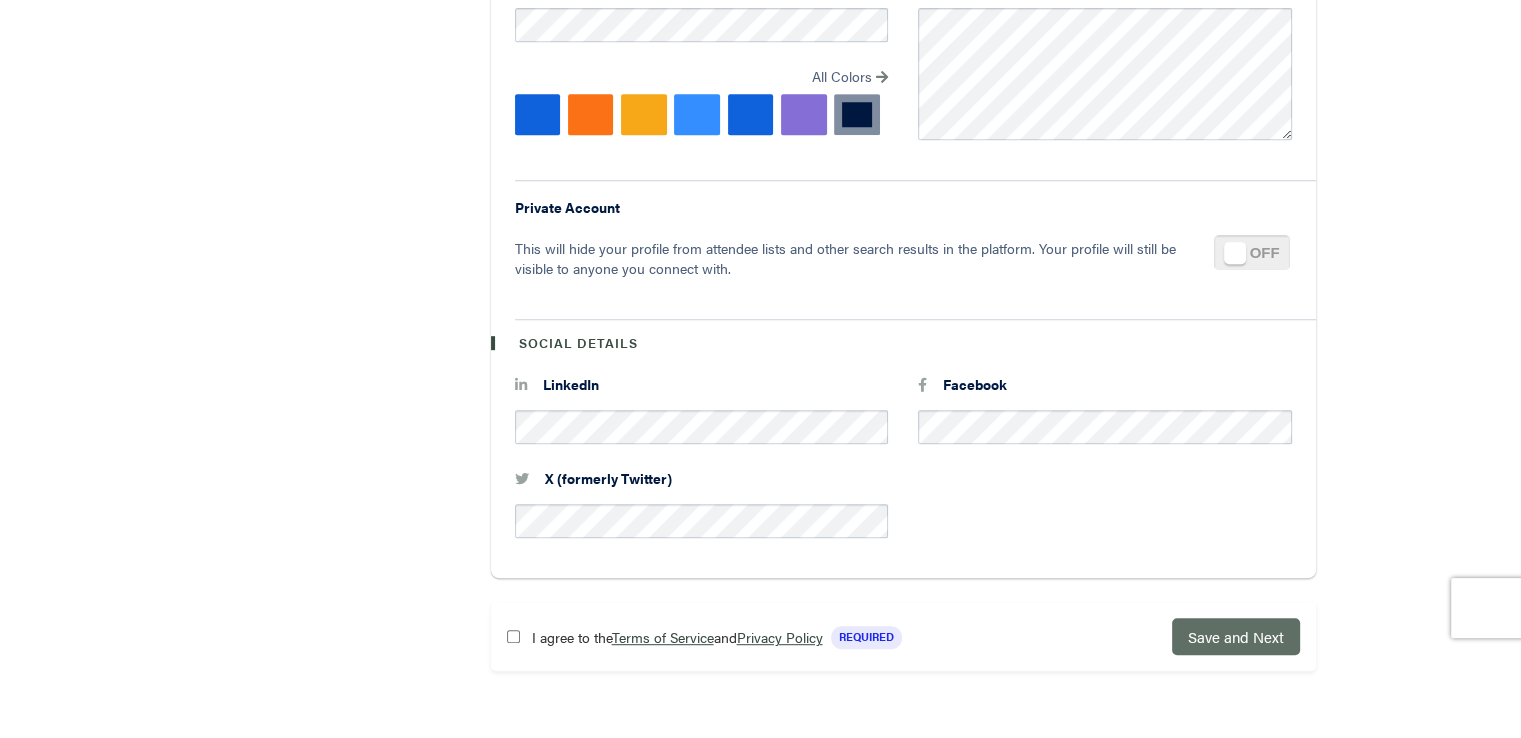 click on "Save and Next" at bounding box center (1236, 636) 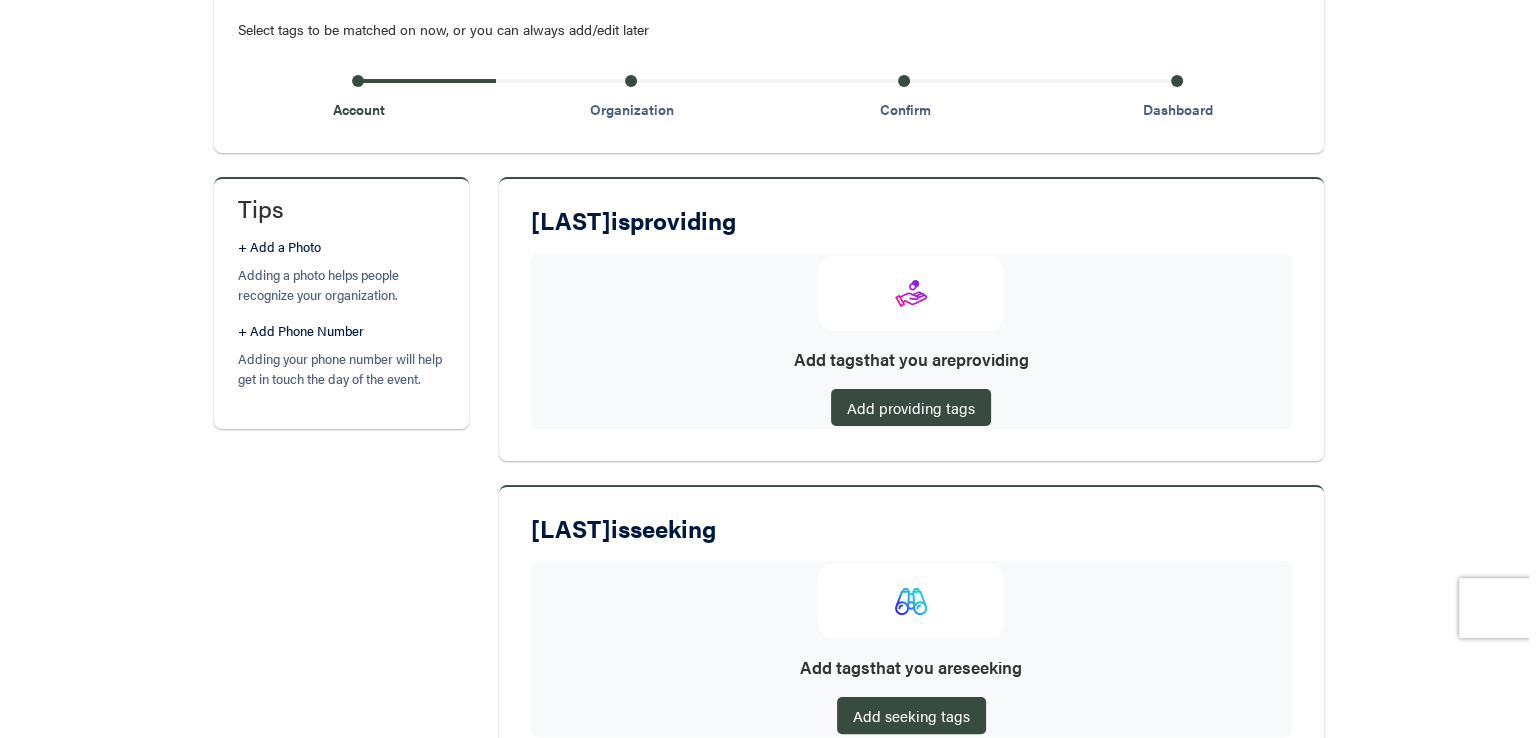 scroll, scrollTop: 234, scrollLeft: 0, axis: vertical 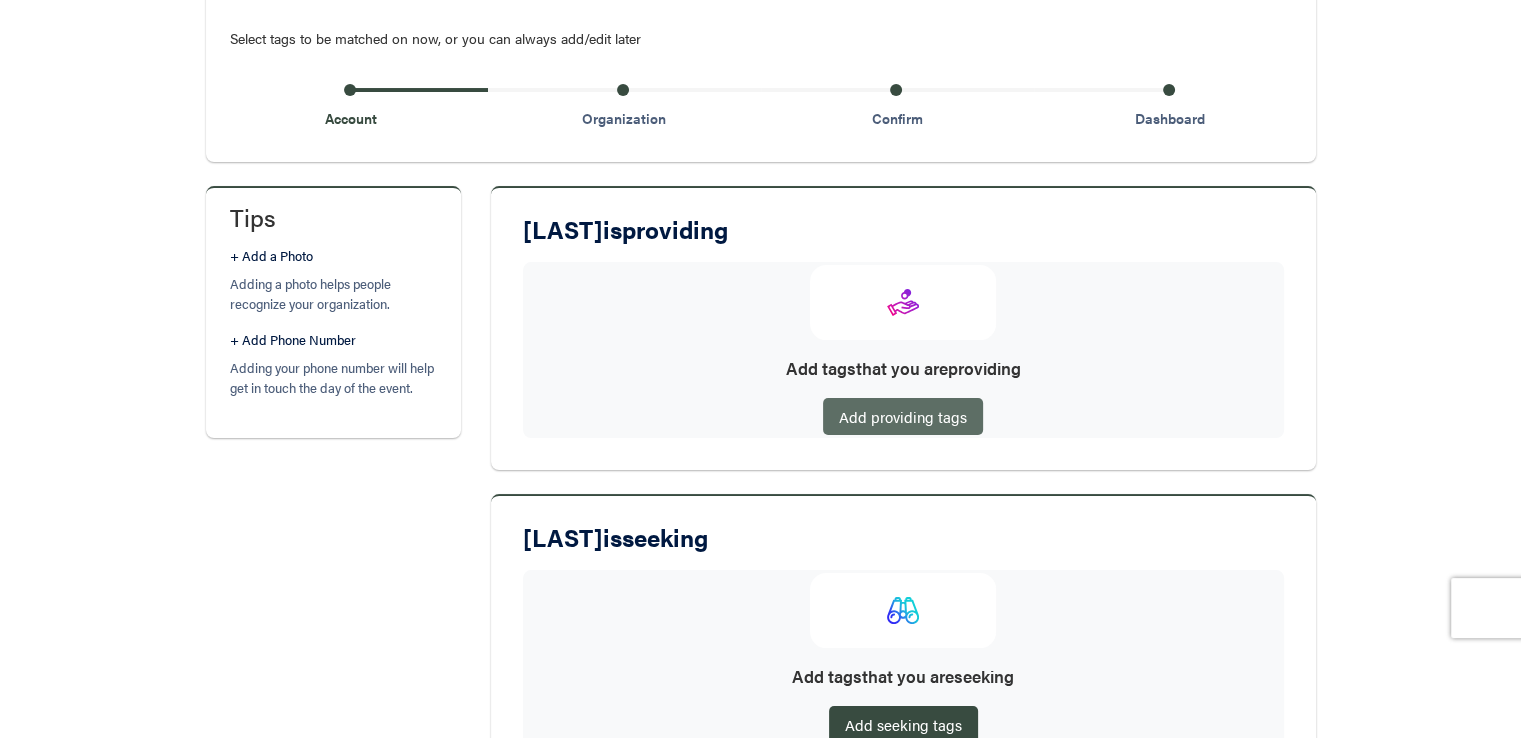 click on "Add    providing   tags" at bounding box center [903, 416] 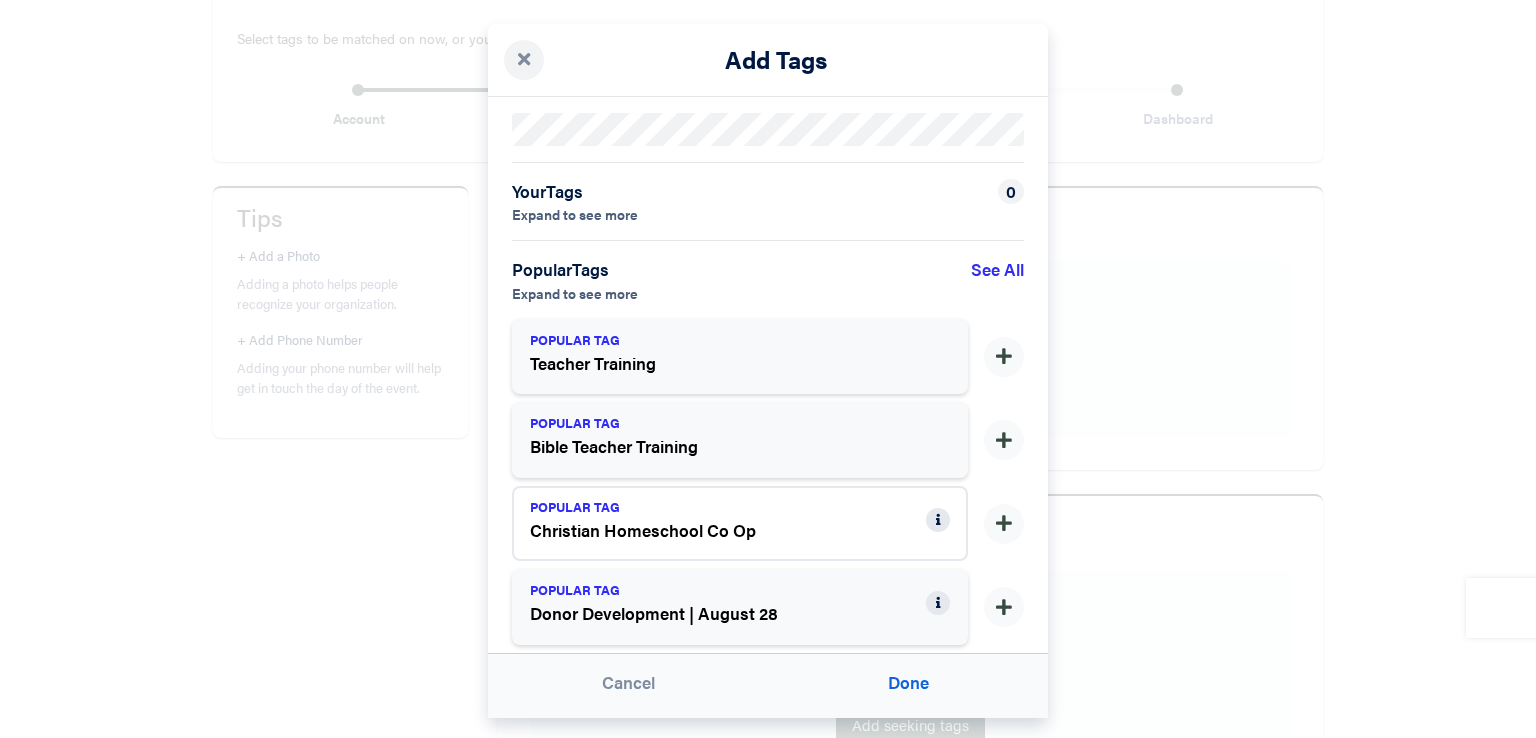scroll, scrollTop: 48, scrollLeft: 0, axis: vertical 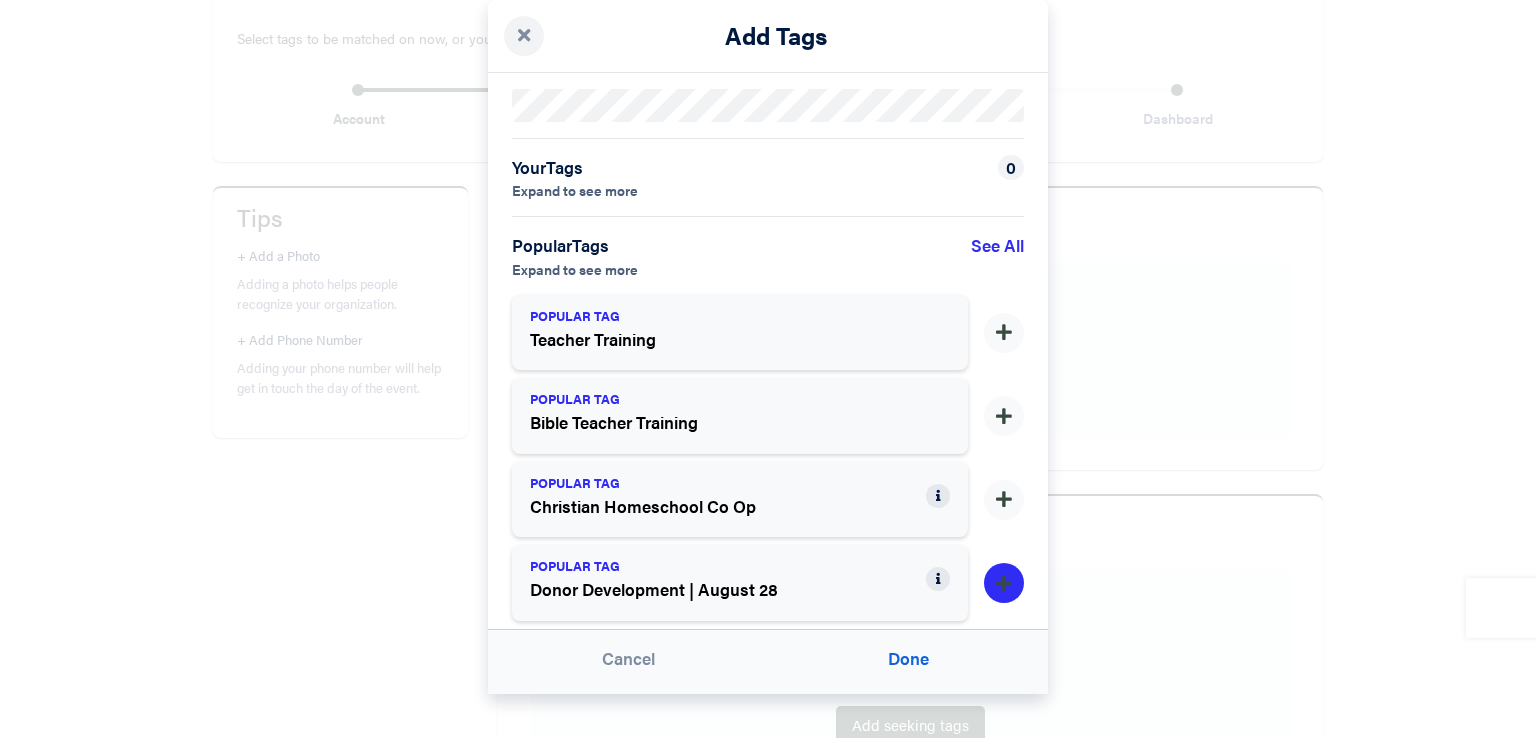 click at bounding box center (1004, 333) 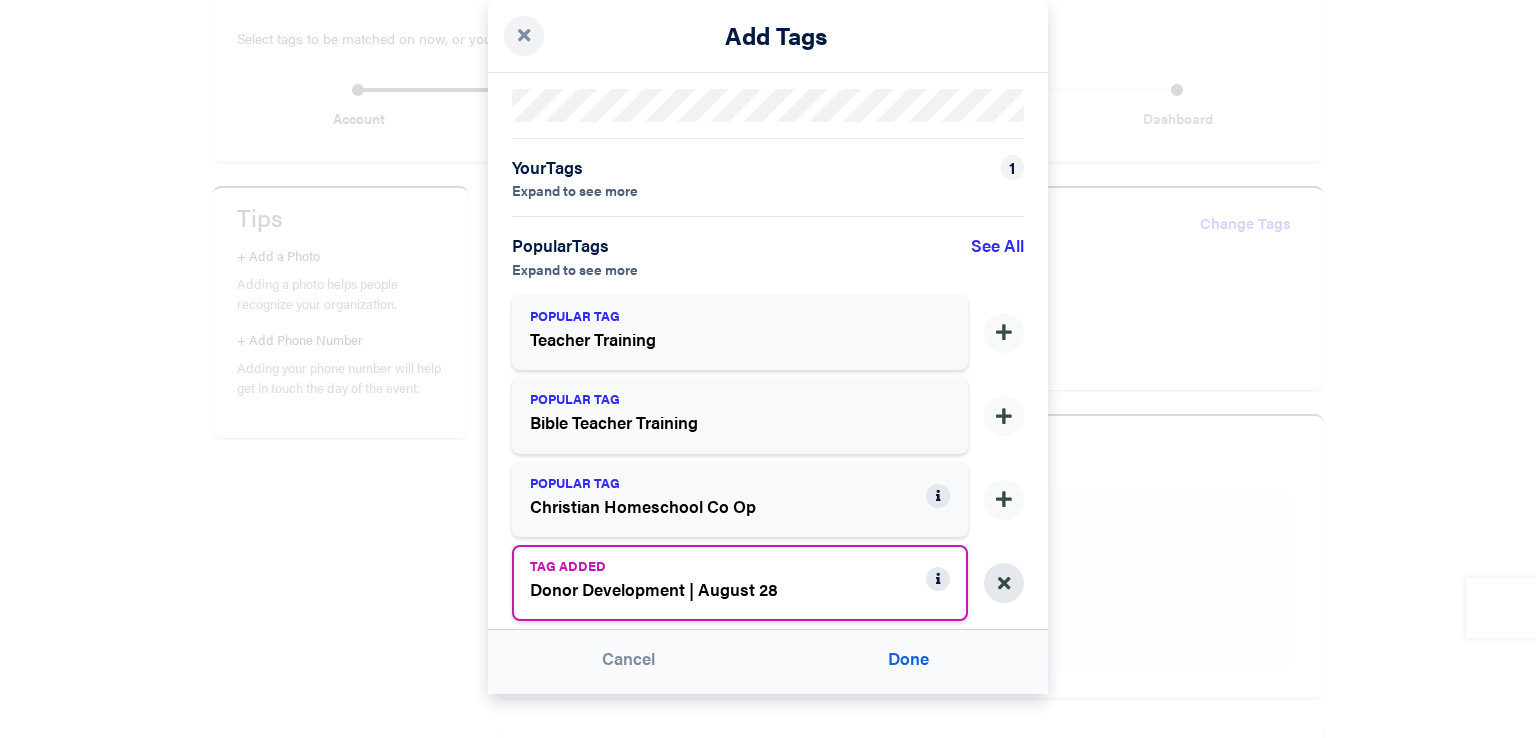 click at bounding box center [1004, 584] 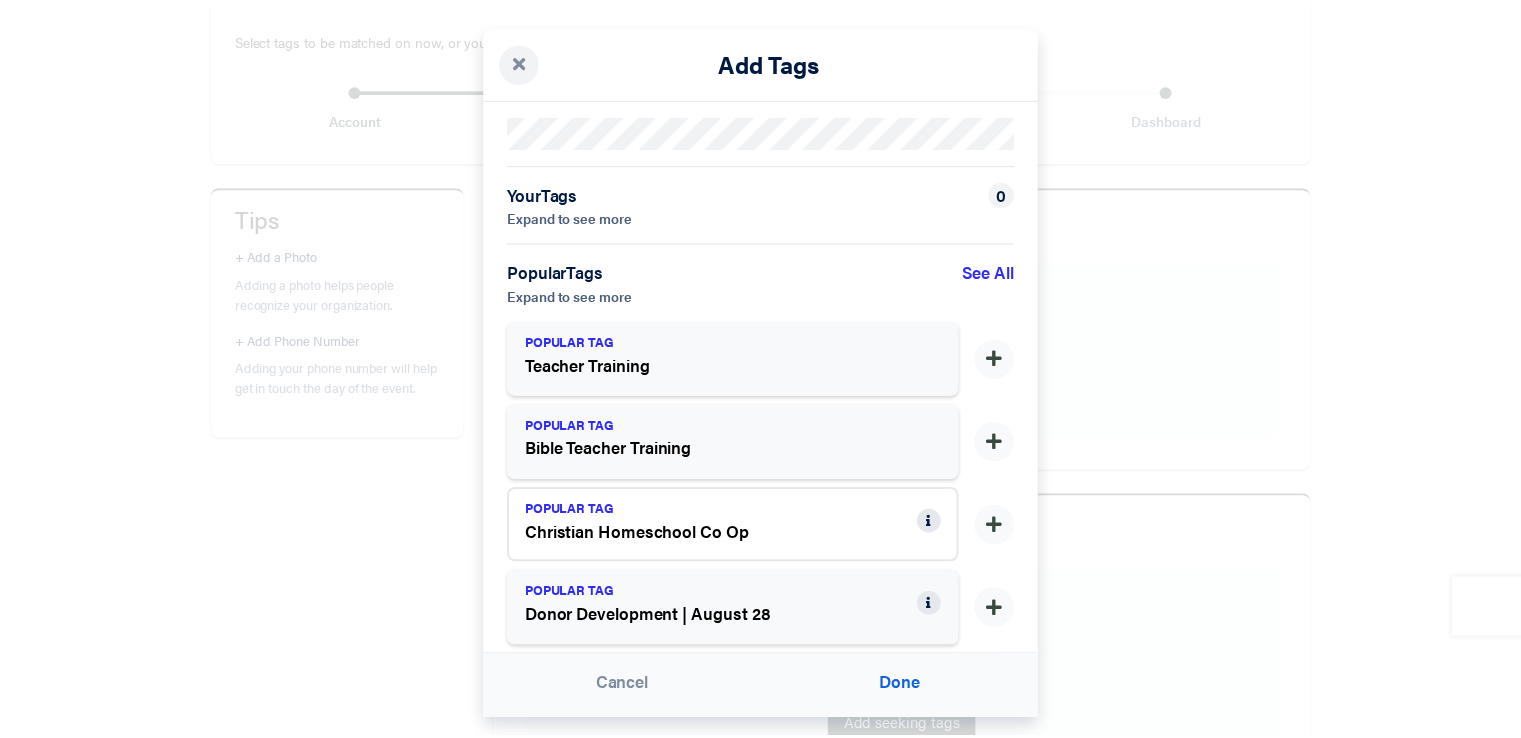scroll, scrollTop: 0, scrollLeft: 0, axis: both 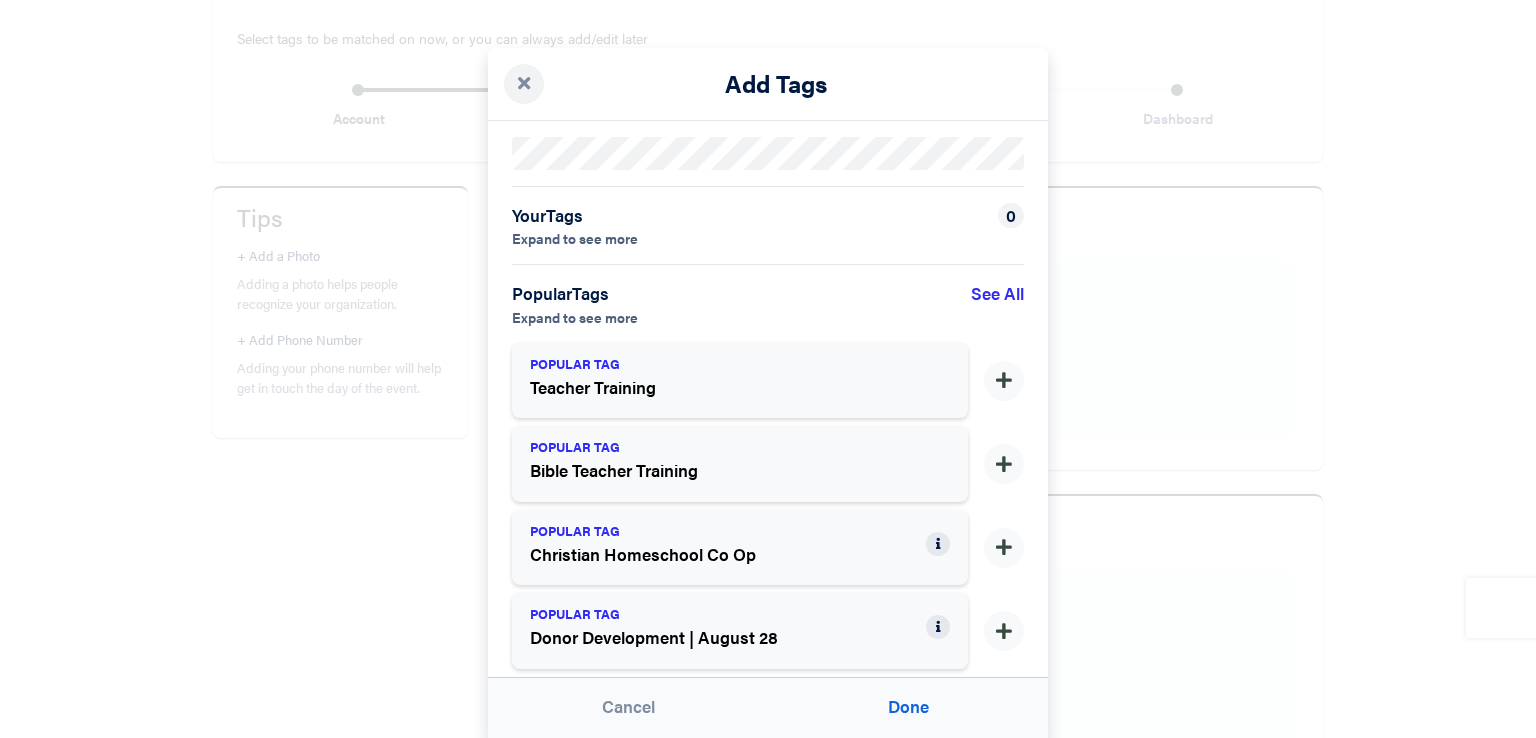 click at bounding box center [524, 84] 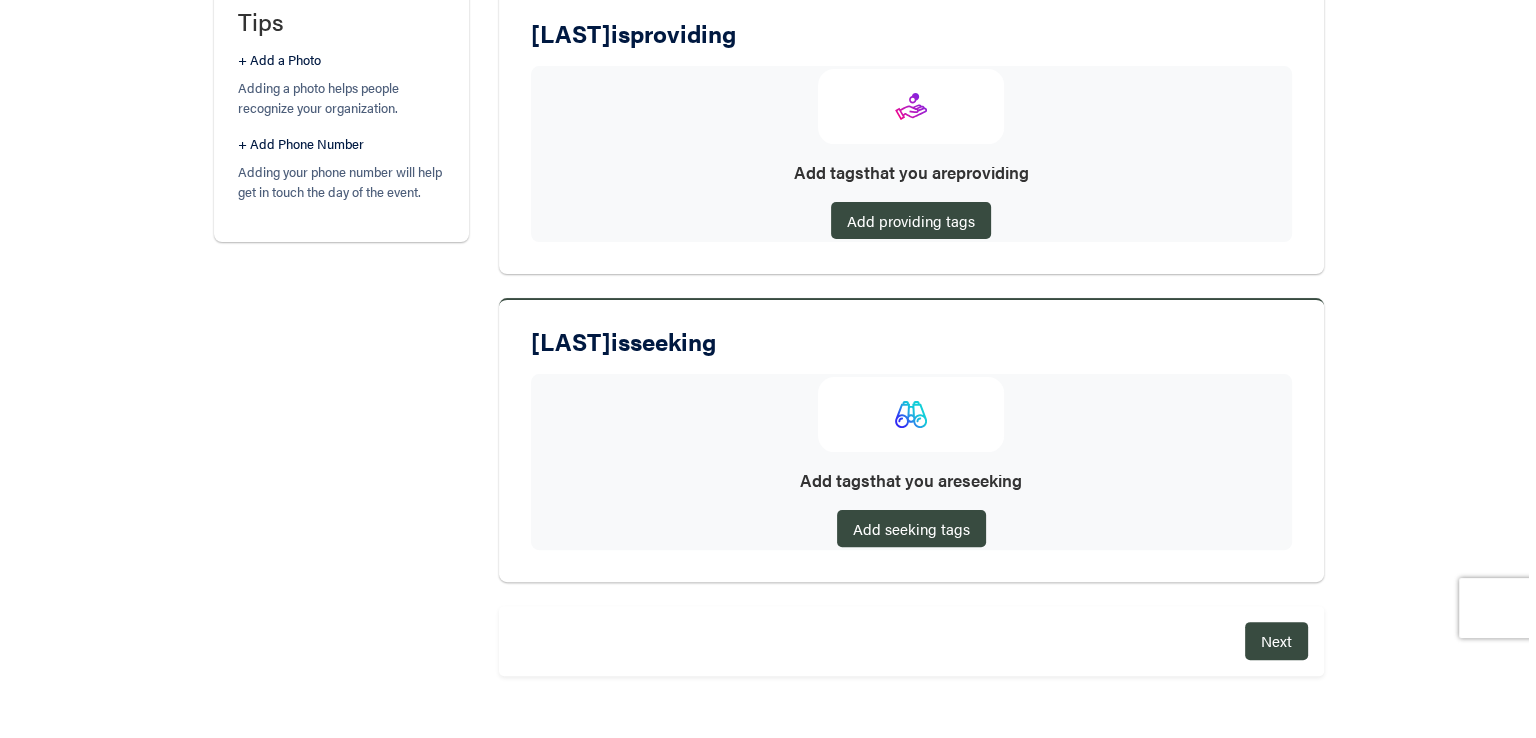 scroll, scrollTop: 434, scrollLeft: 0, axis: vertical 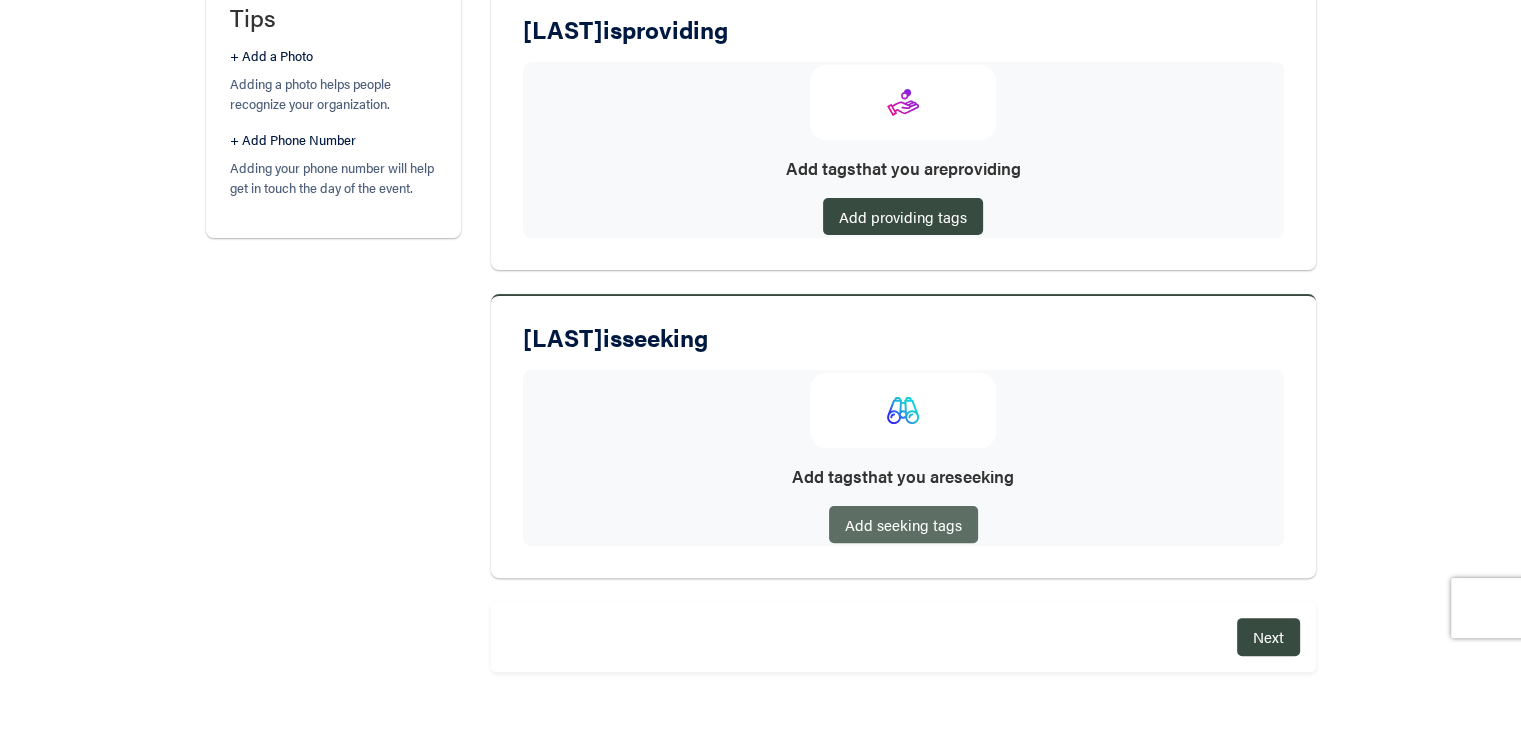 click on "Add    seeking   tags" at bounding box center [903, 524] 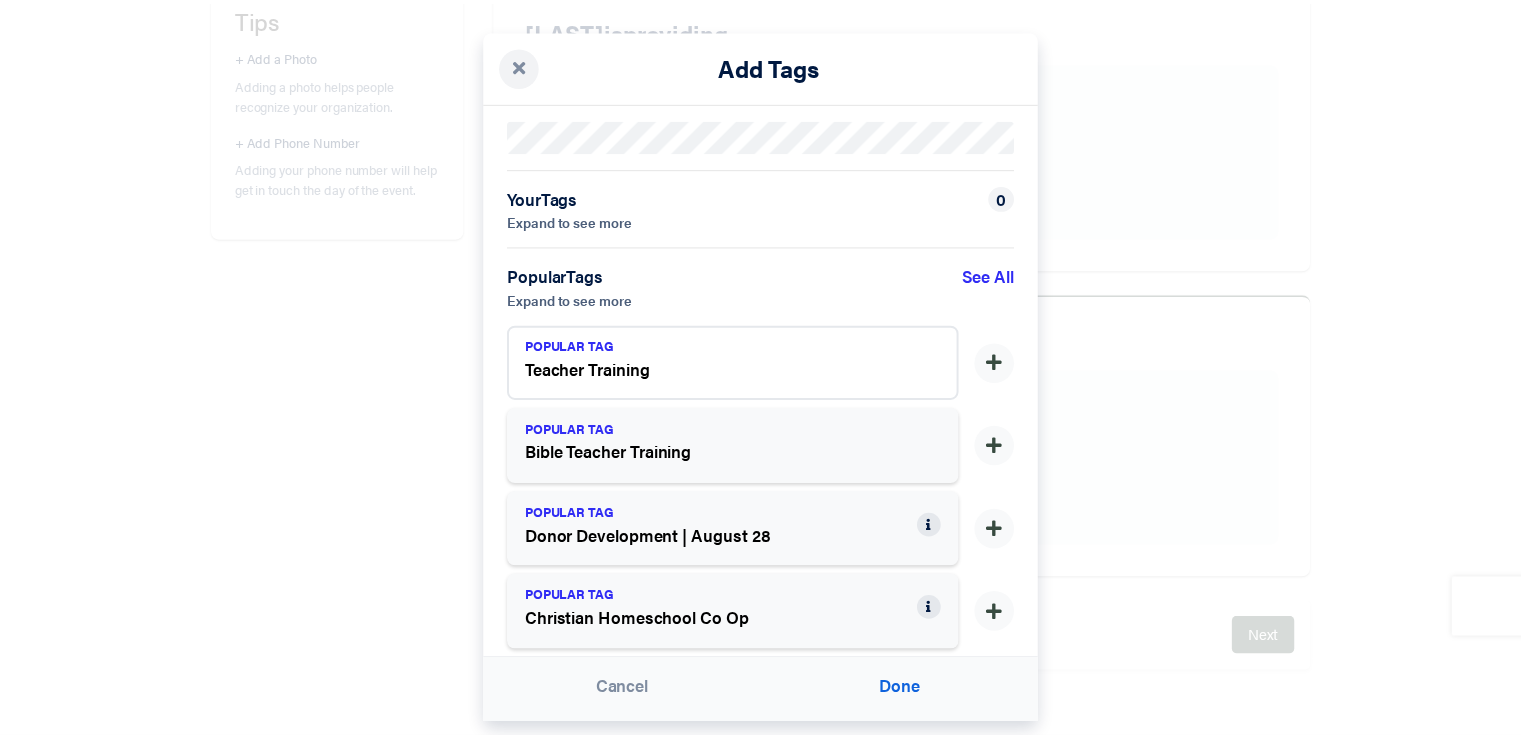 scroll, scrollTop: 48, scrollLeft: 0, axis: vertical 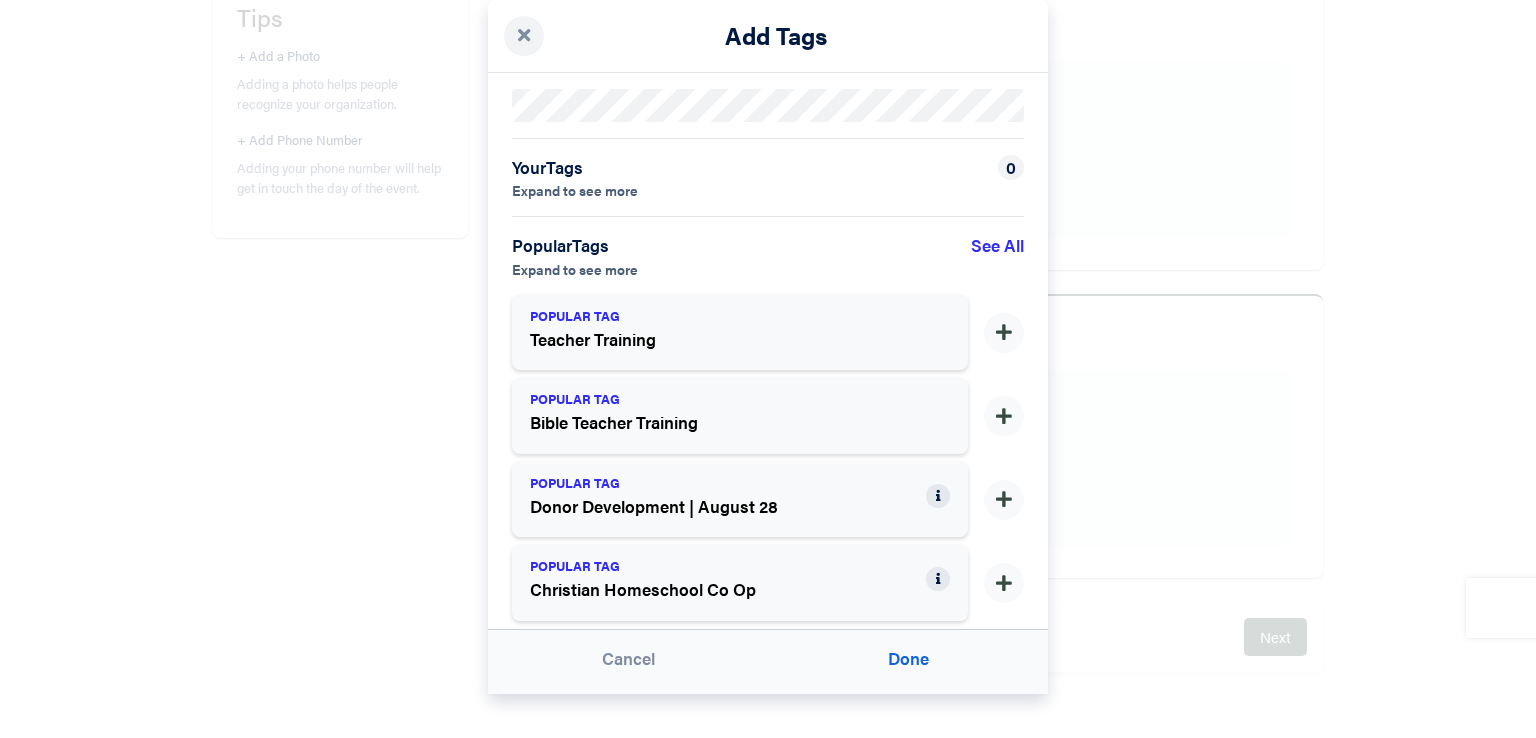 click at bounding box center [524, 36] 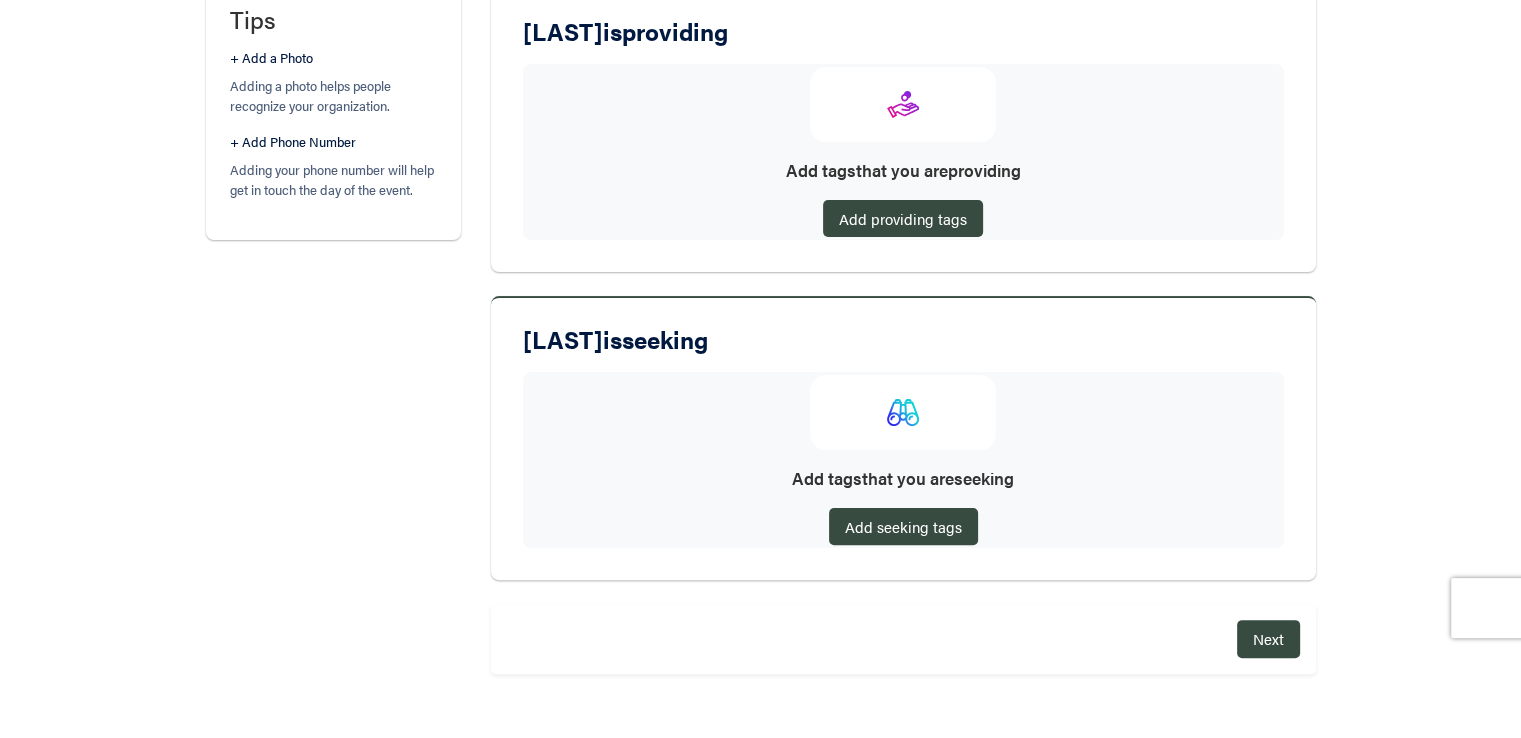 scroll, scrollTop: 434, scrollLeft: 0, axis: vertical 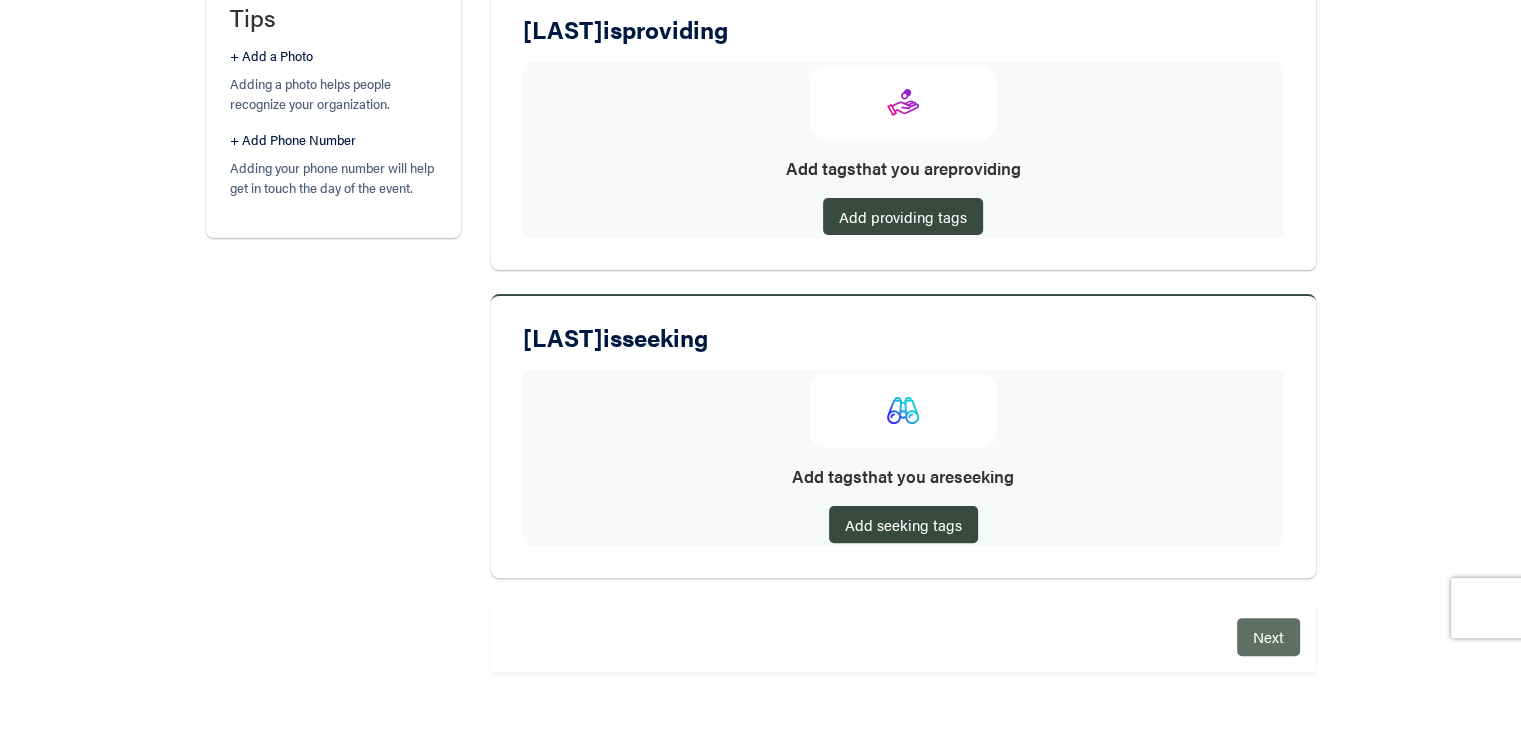 click on "Next" at bounding box center (1268, 636) 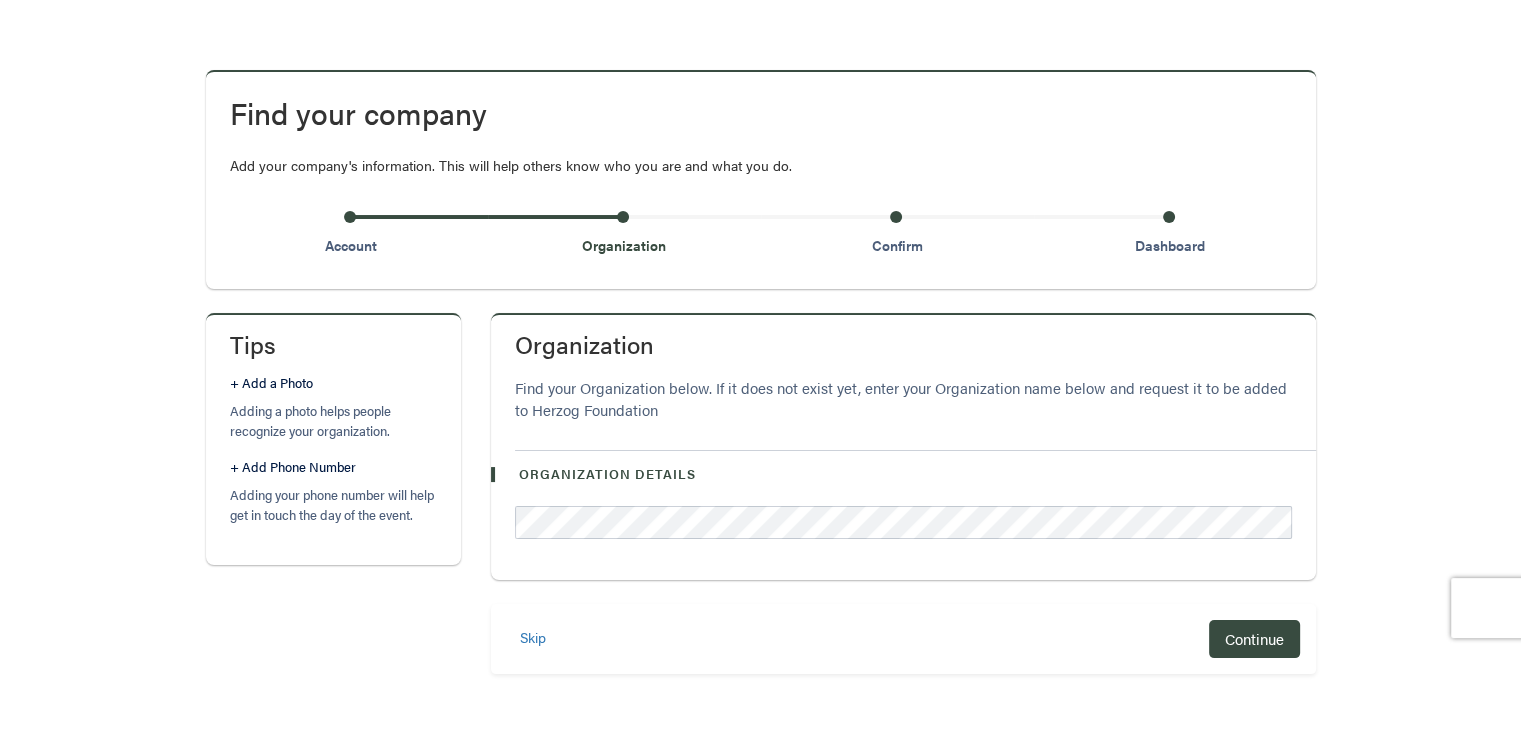 scroll, scrollTop: 109, scrollLeft: 0, axis: vertical 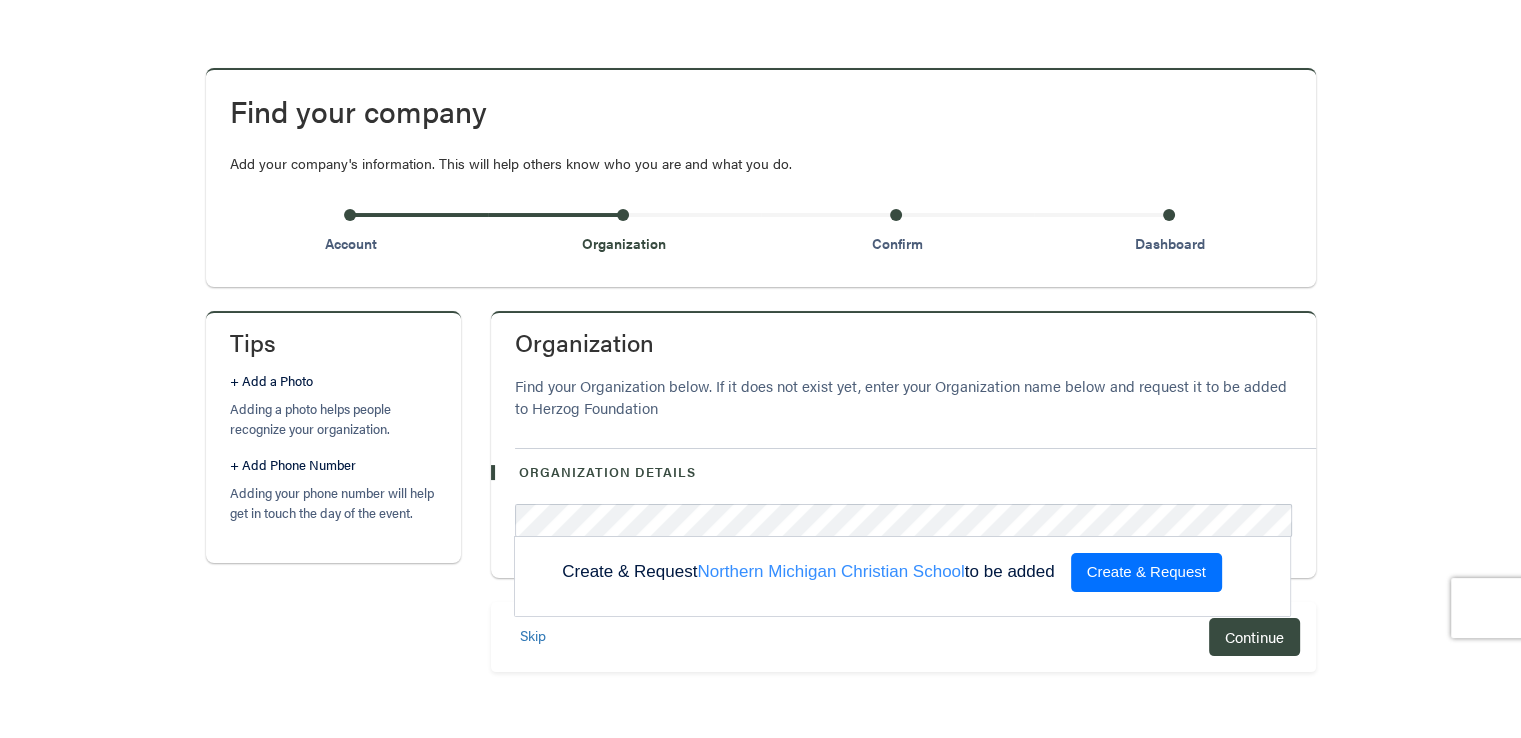 click on "Create & Request" at bounding box center (1146, 572) 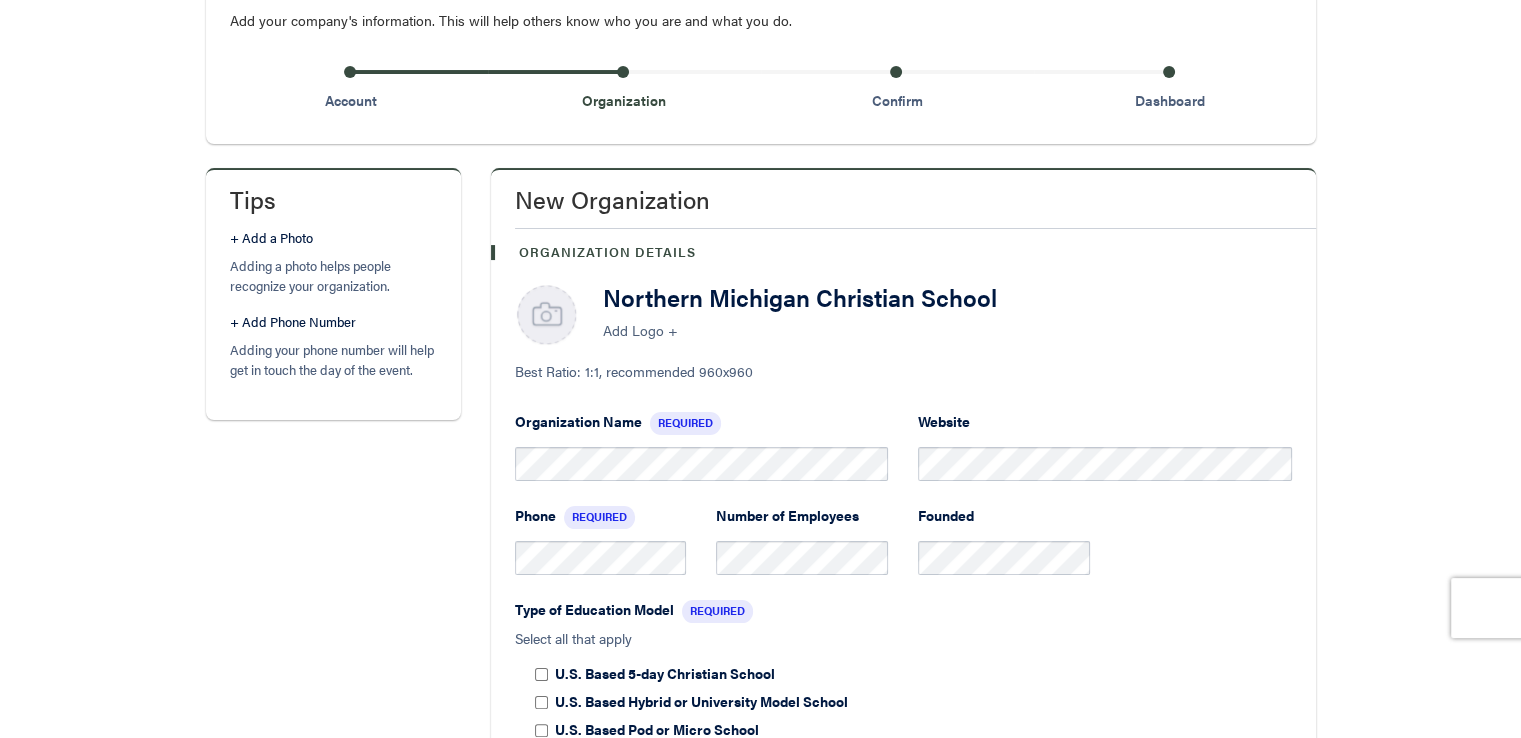 scroll, scrollTop: 400, scrollLeft: 0, axis: vertical 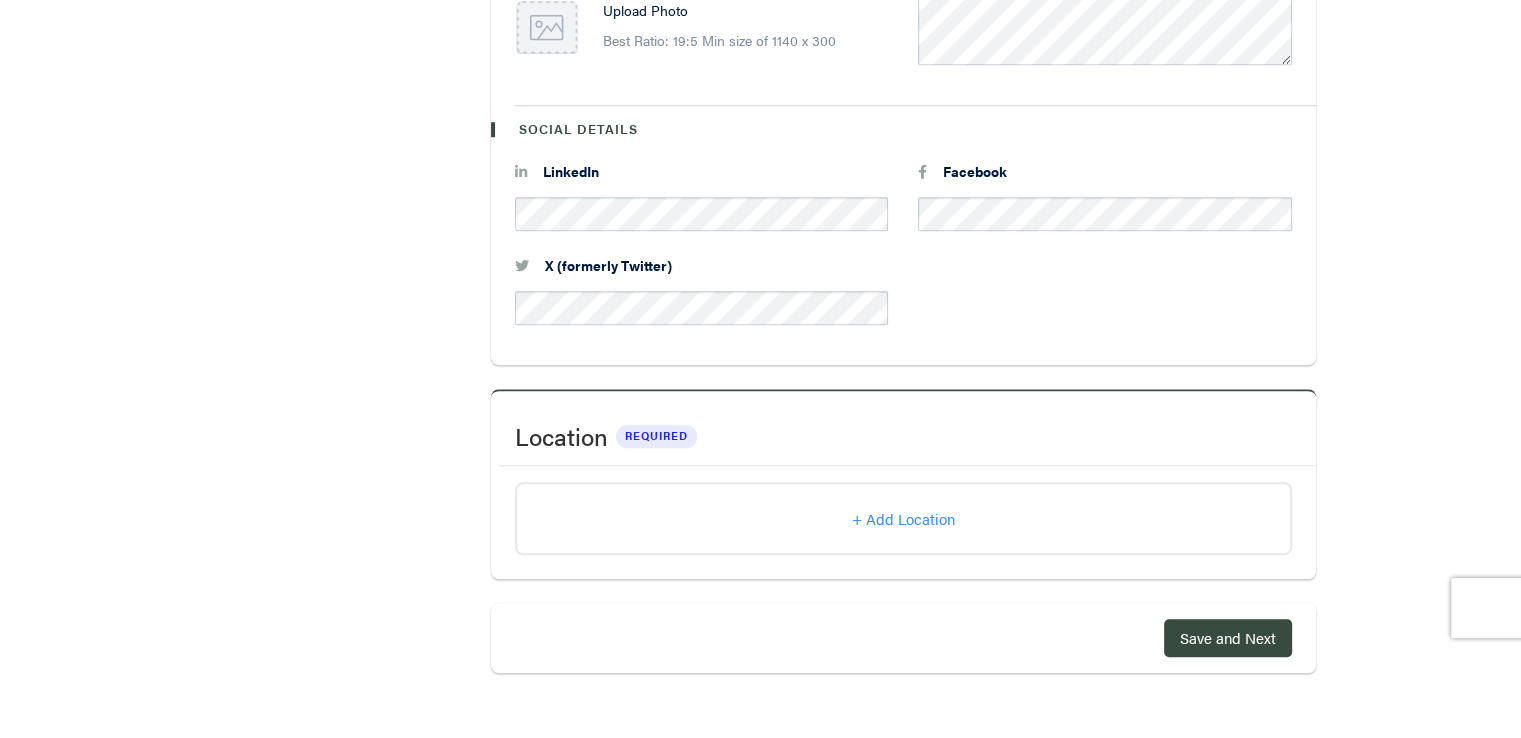 click on "+ Add Location" at bounding box center [903, 518] 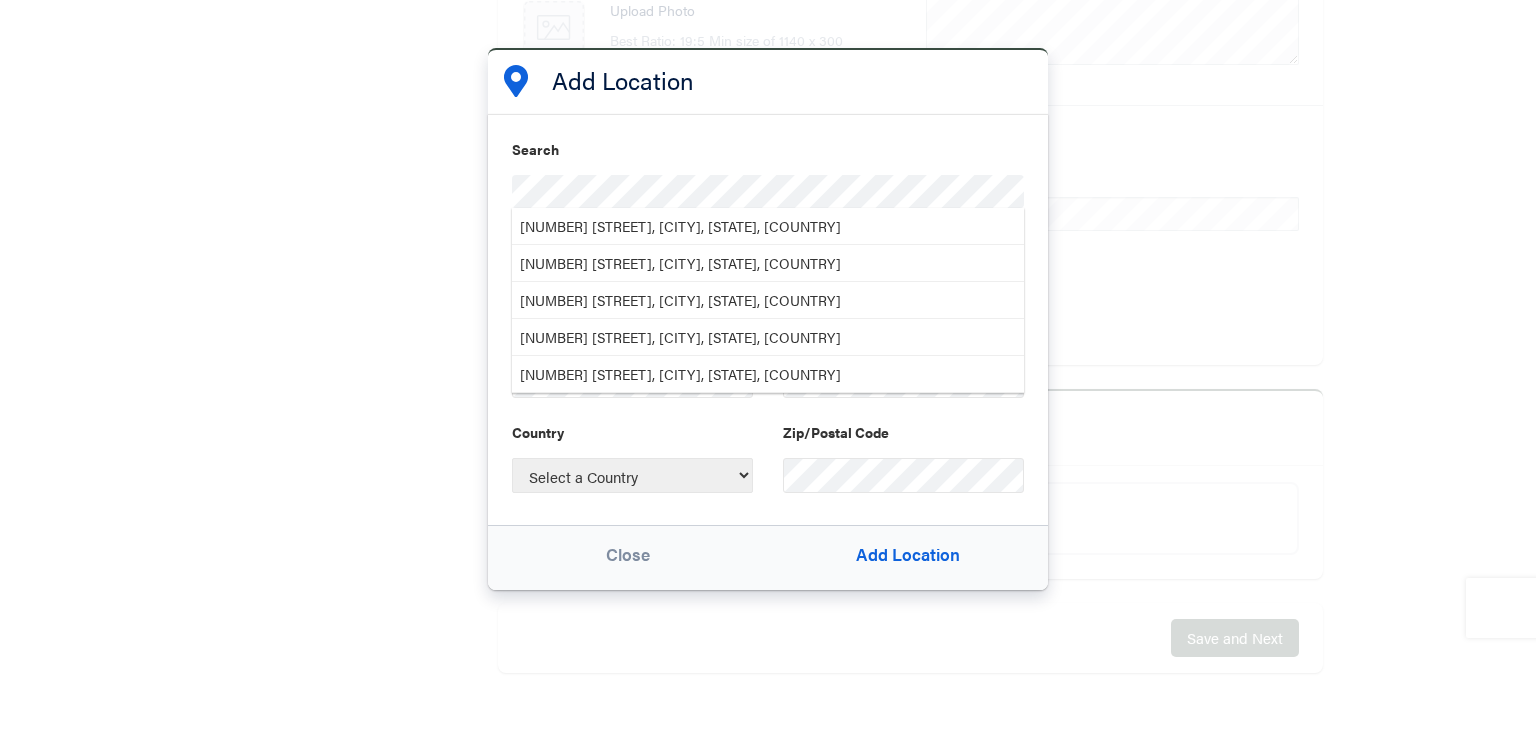 click on "[NUMBER] [STREET], [CITY], [STATE], [COUNTRY]" at bounding box center (768, 226) 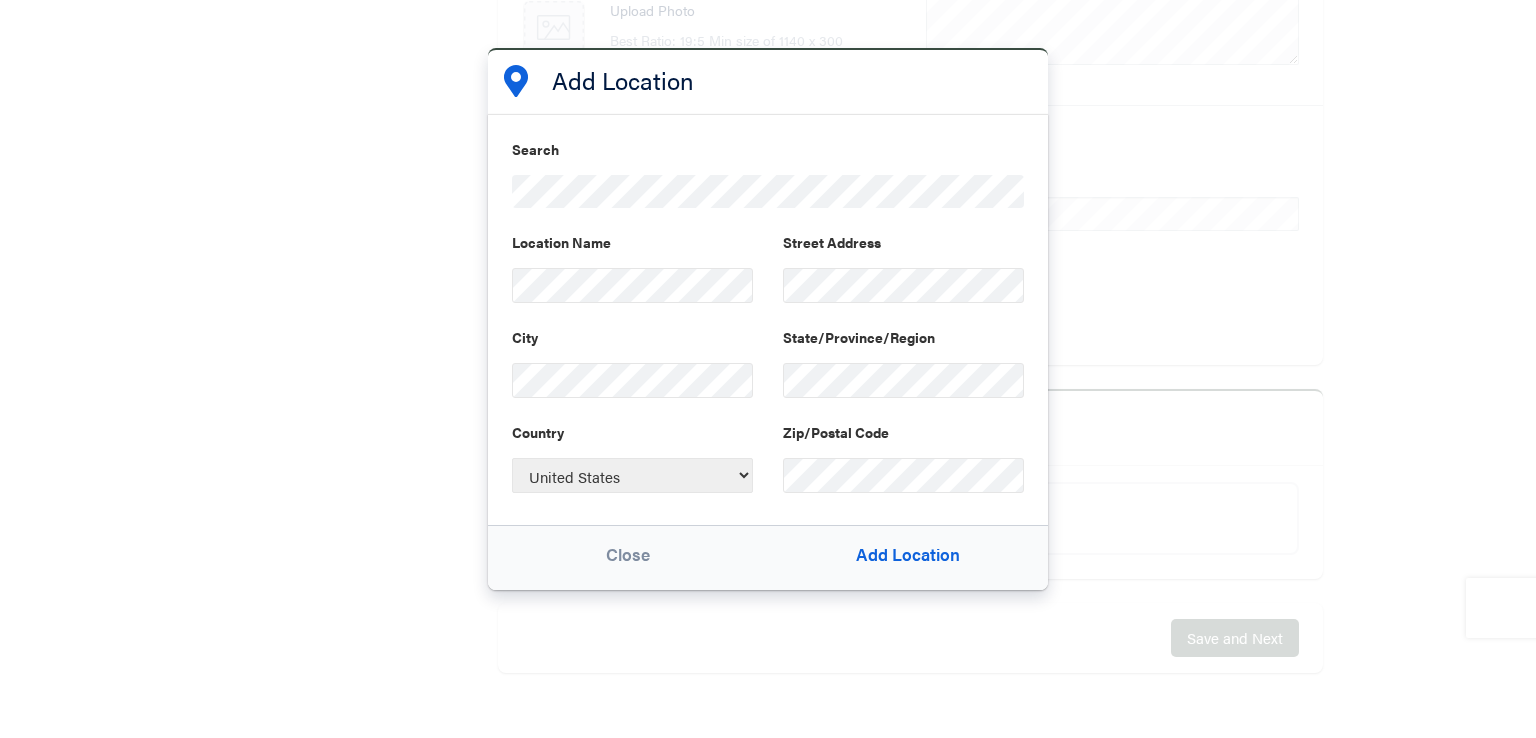 scroll, scrollTop: 0, scrollLeft: 21, axis: horizontal 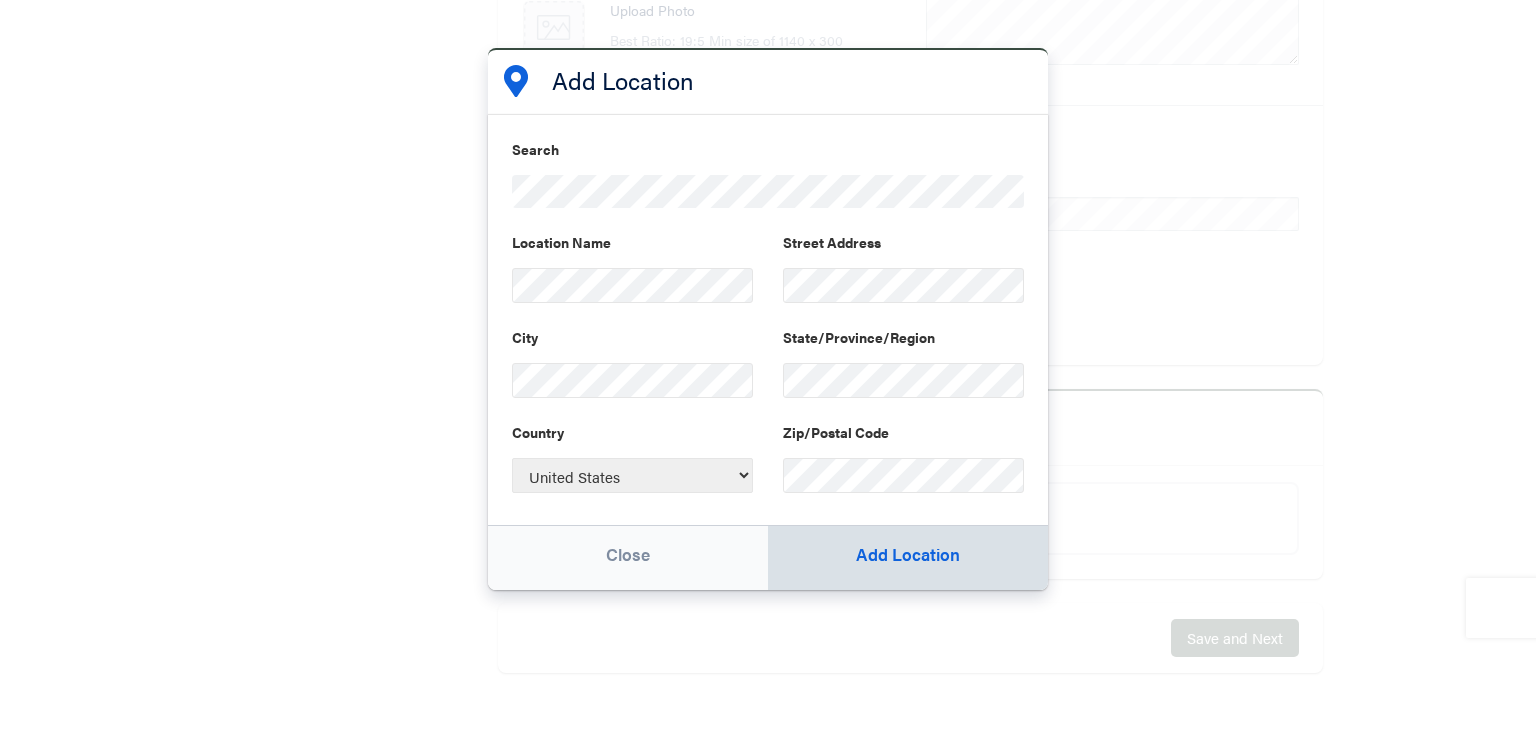 click on "Add Location" at bounding box center (908, 558) 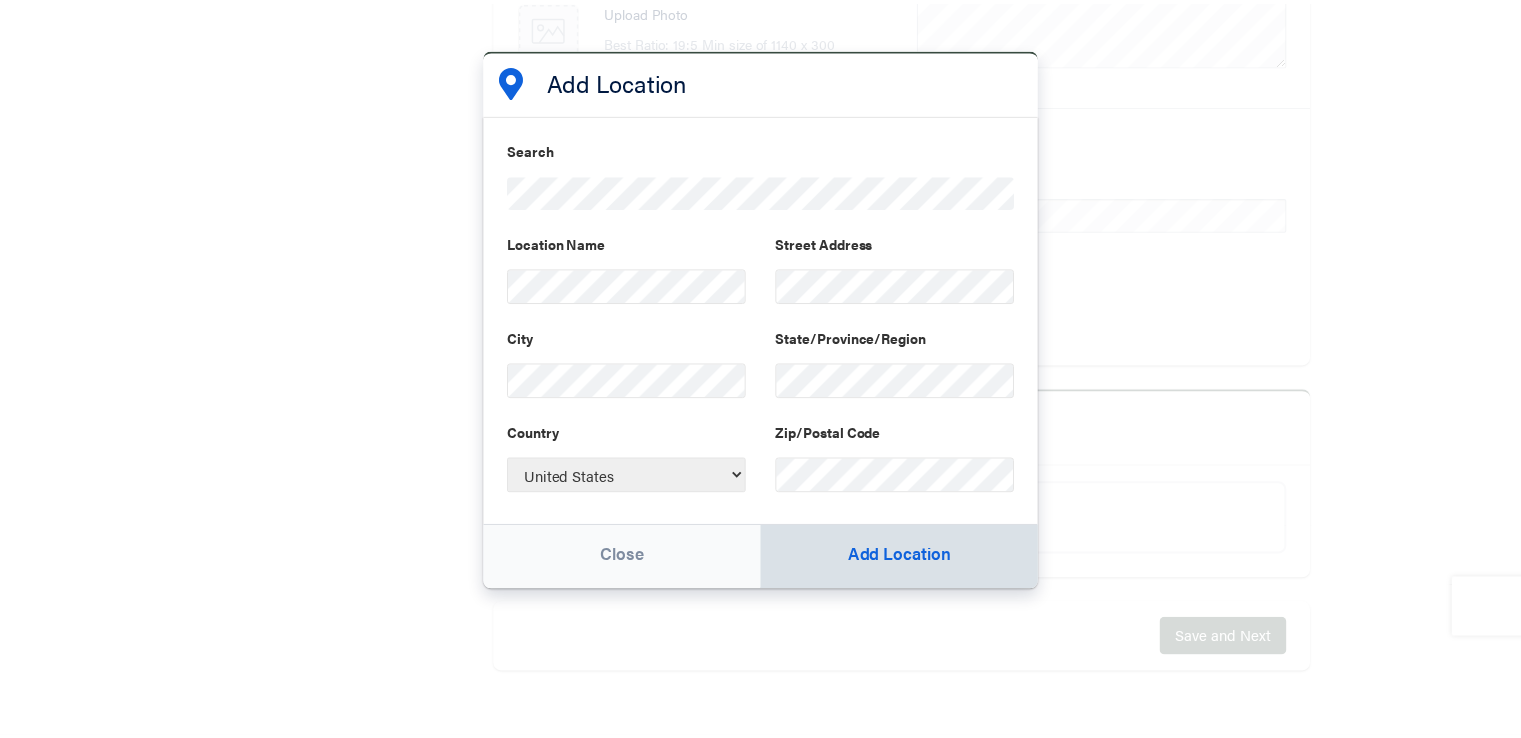 scroll, scrollTop: 0, scrollLeft: 0, axis: both 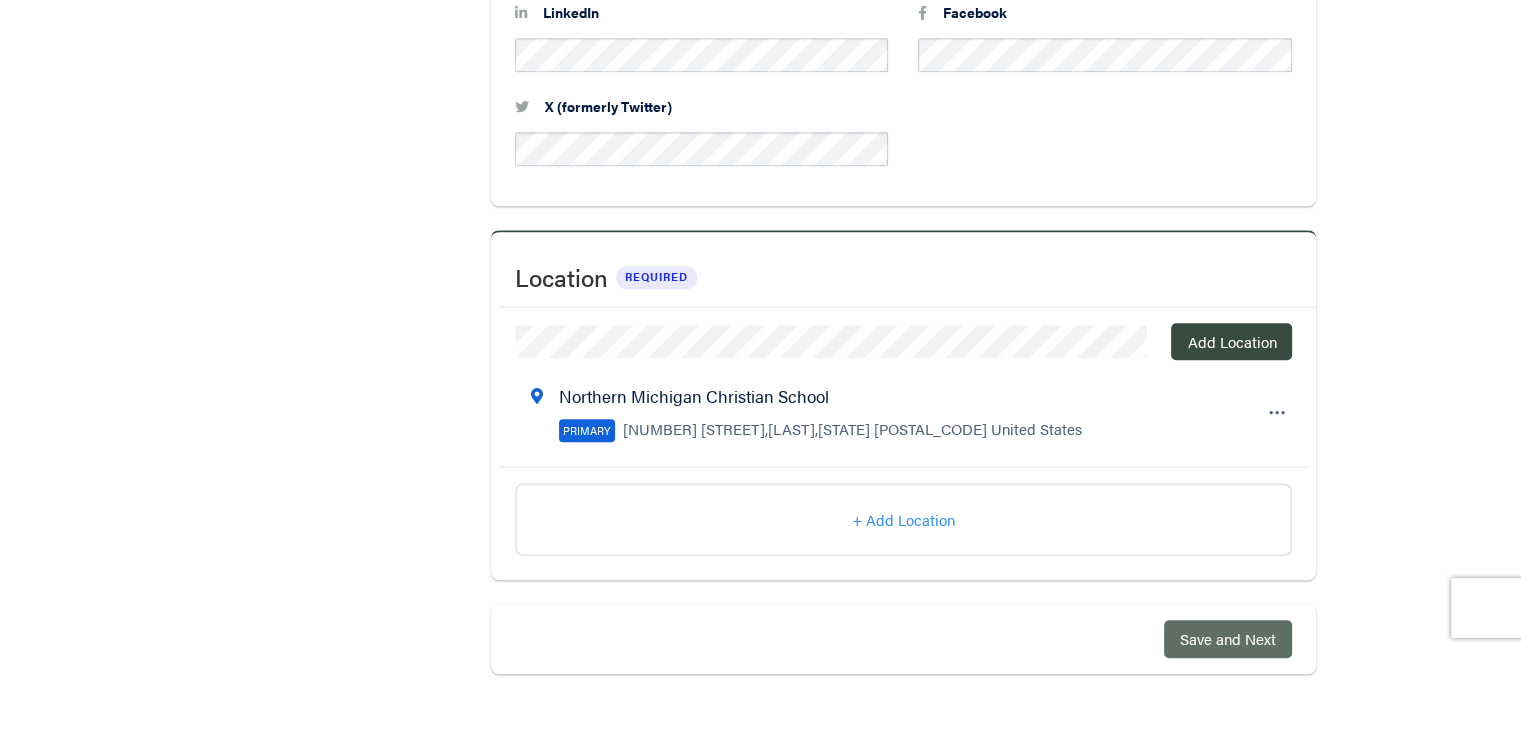 click on "Save and Next" at bounding box center (1228, 638) 